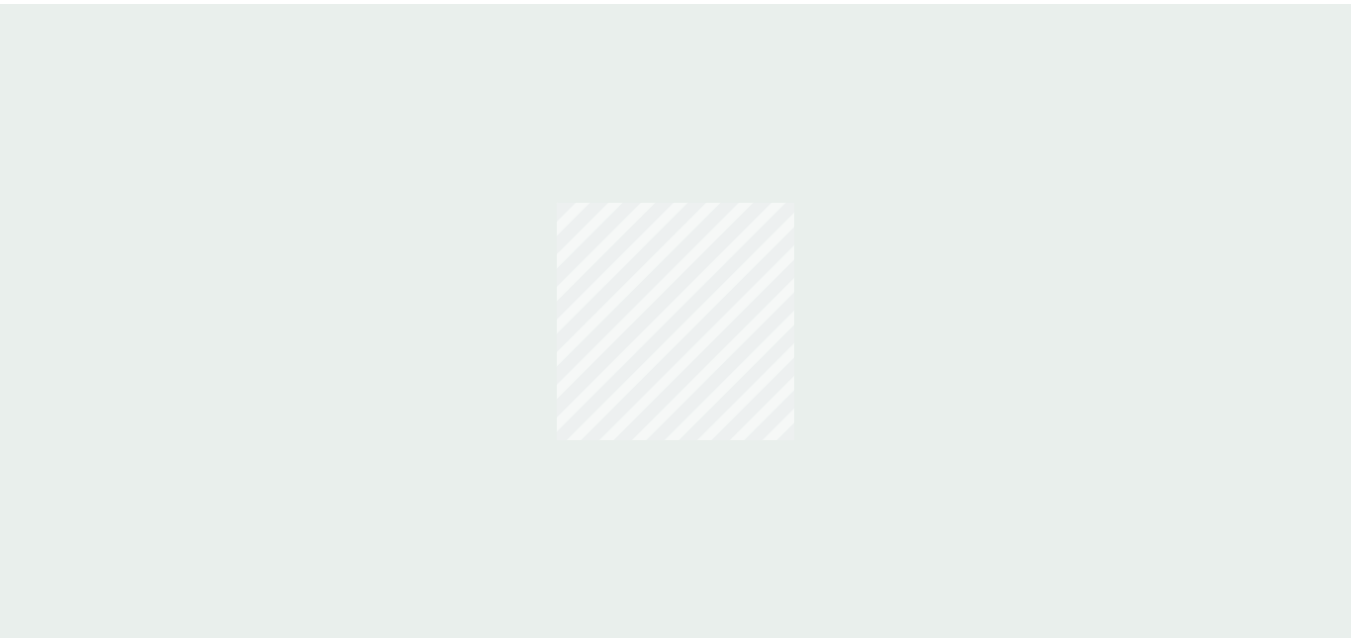 scroll, scrollTop: 0, scrollLeft: 0, axis: both 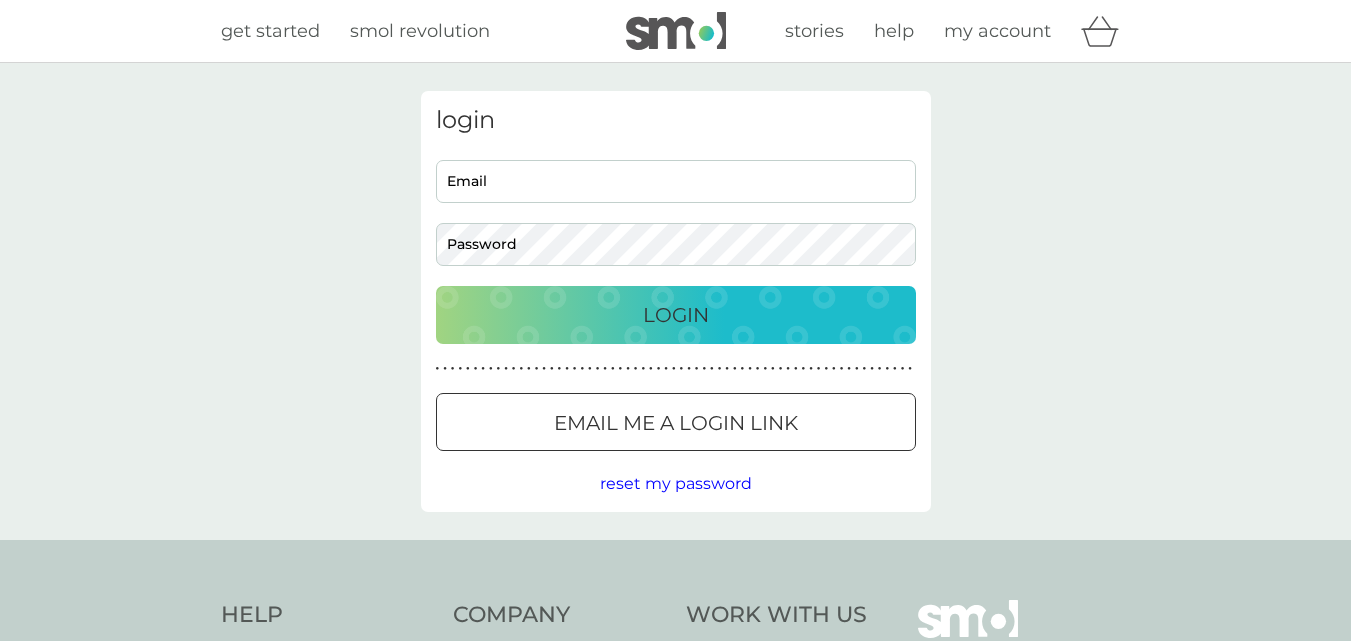 click on "Email" at bounding box center [676, 181] 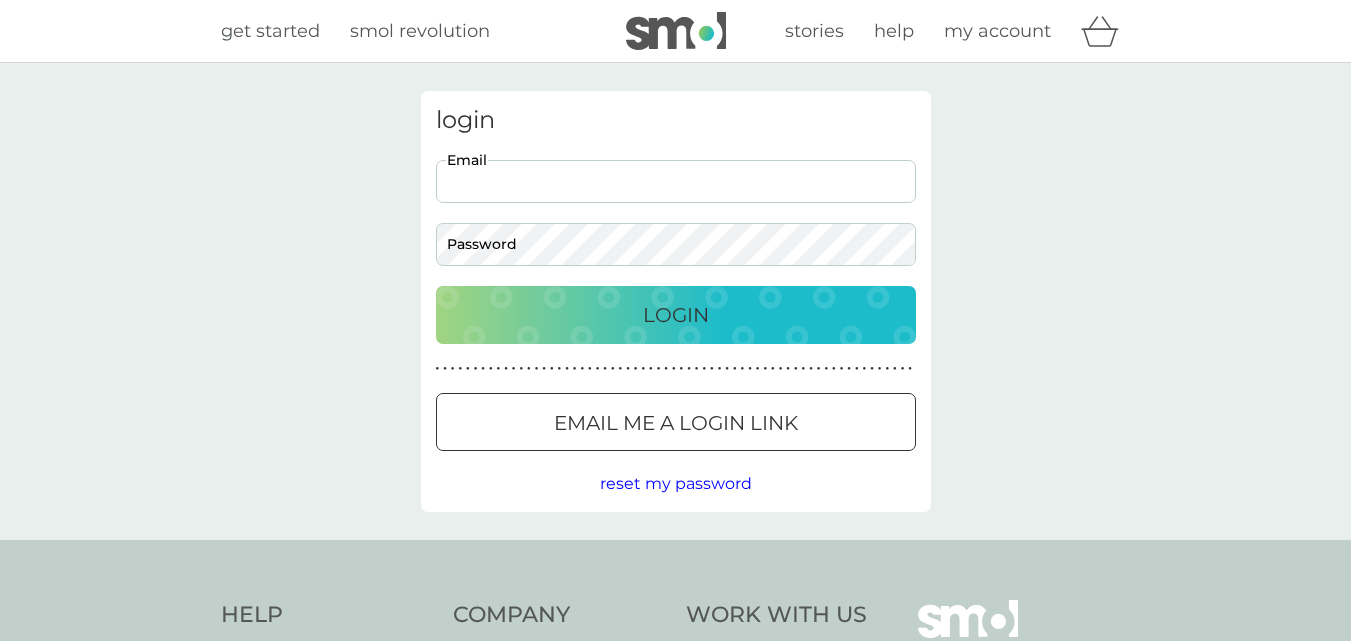 type on "[USERNAME]@example.com" 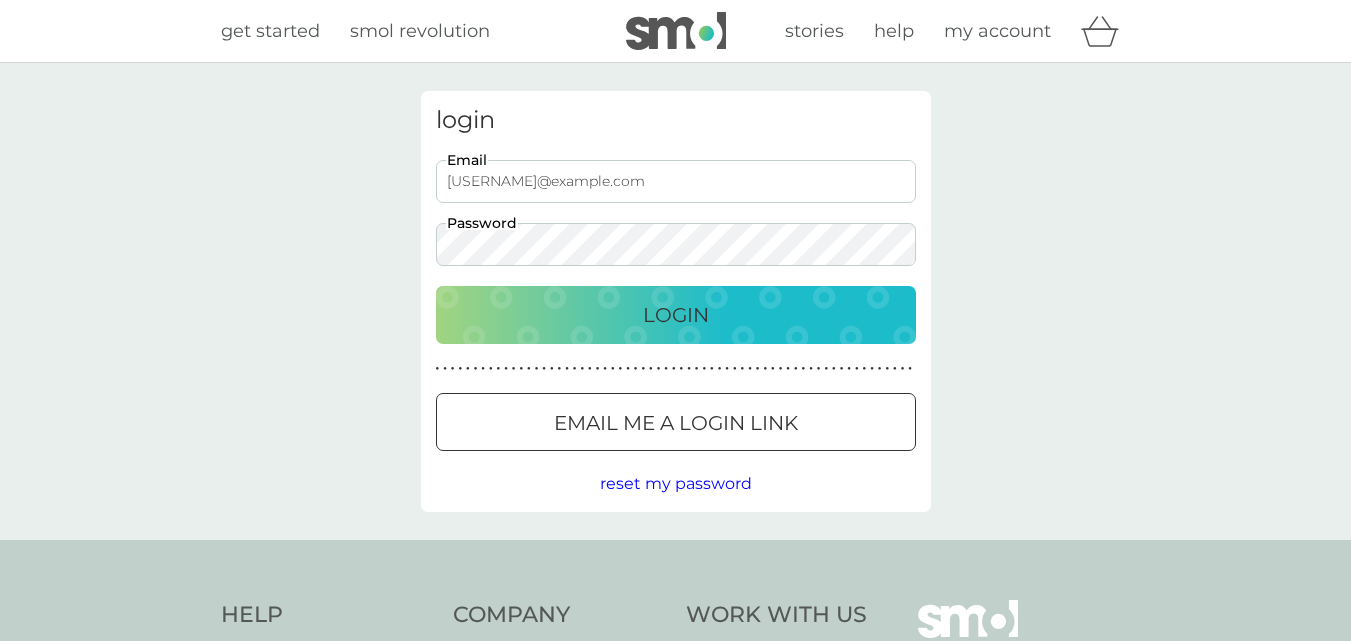 scroll, scrollTop: 0, scrollLeft: 0, axis: both 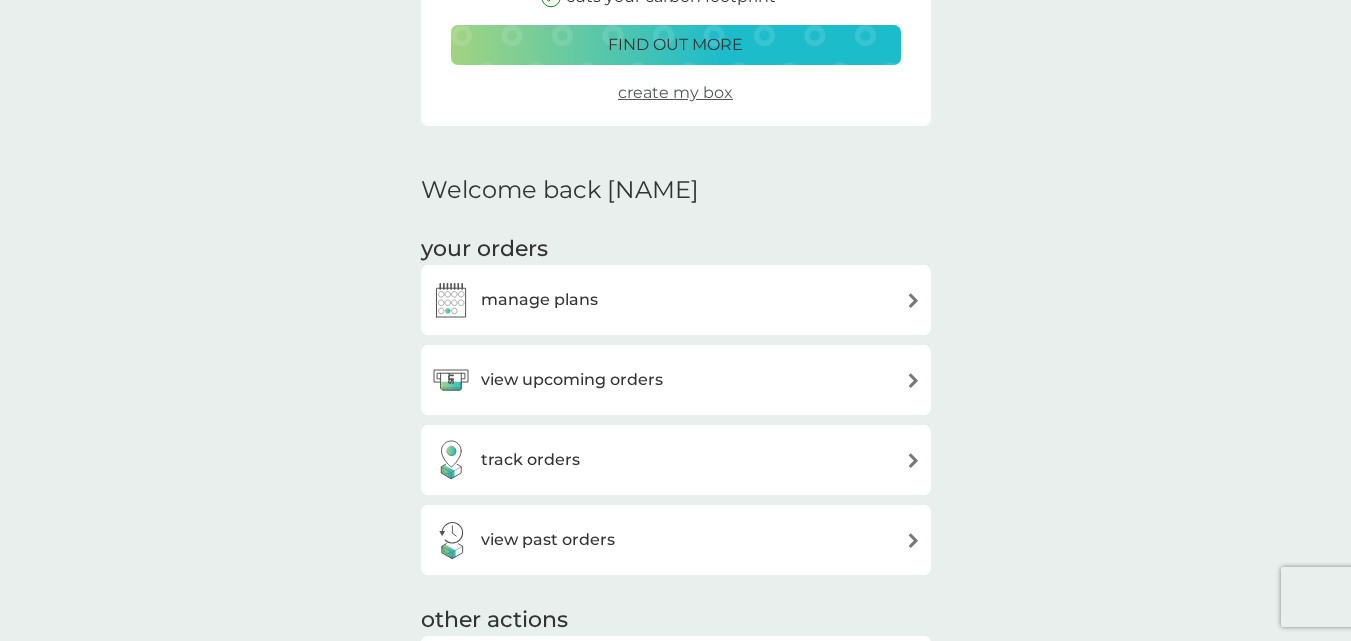 click on "manage plans" at bounding box center [539, 300] 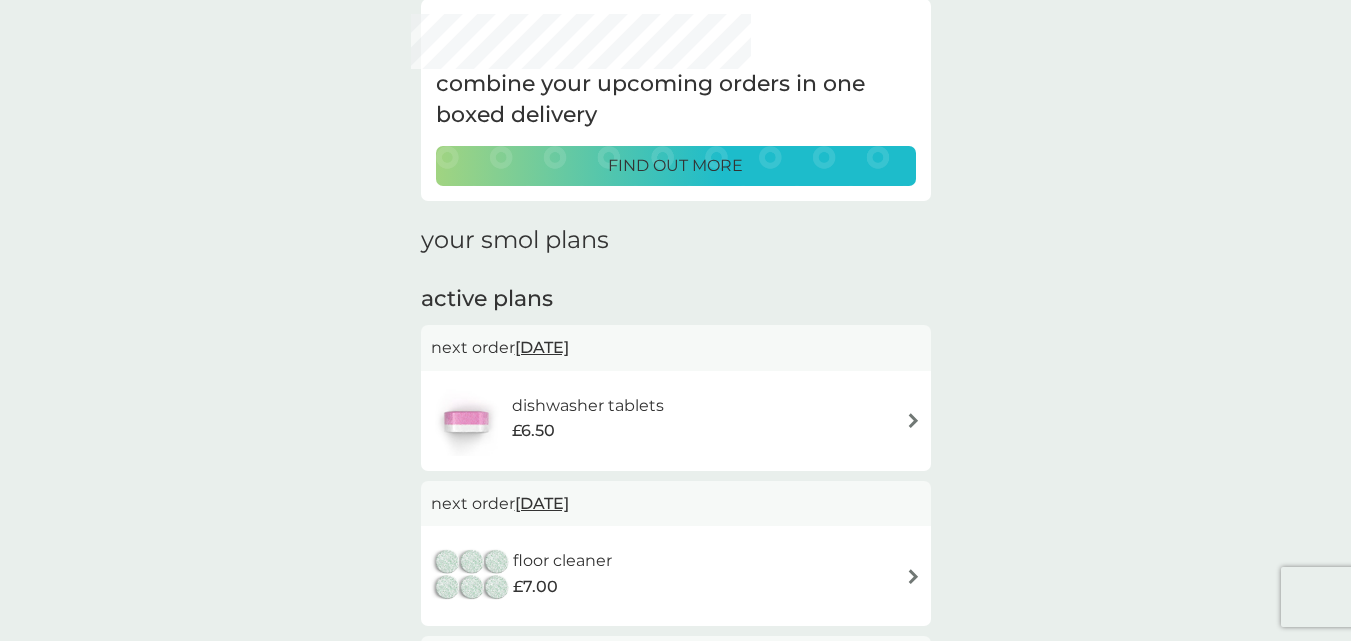 scroll, scrollTop: 200, scrollLeft: 0, axis: vertical 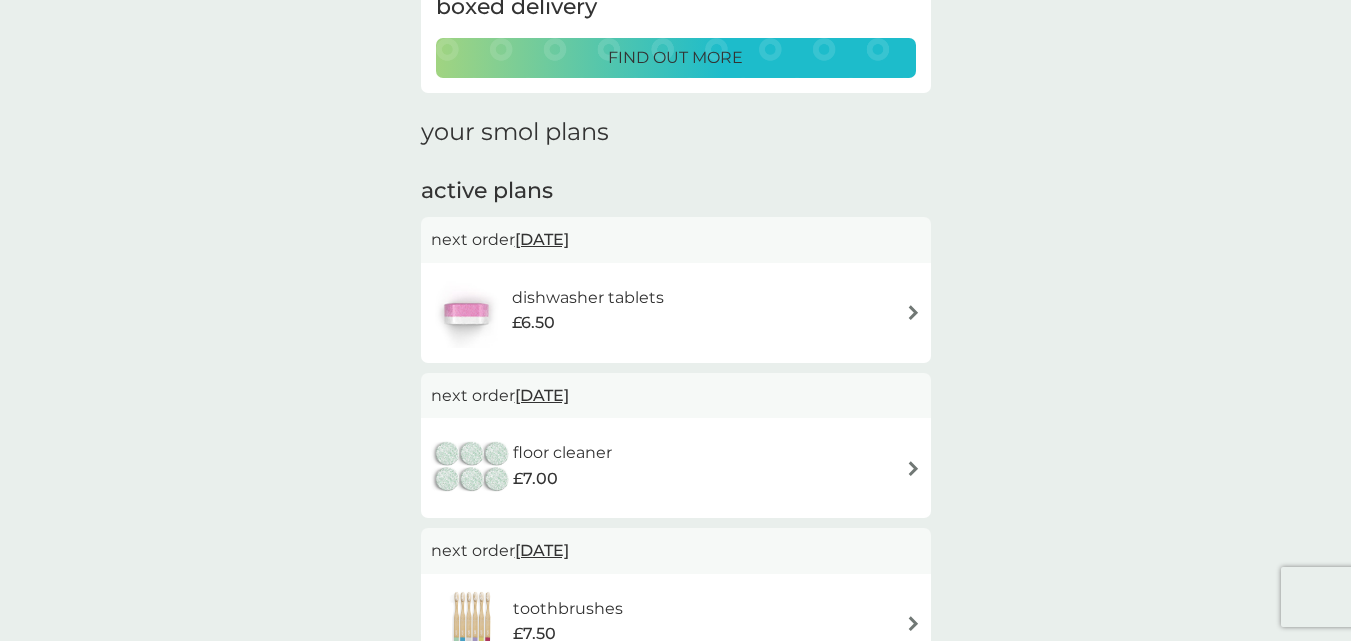 click at bounding box center [913, 312] 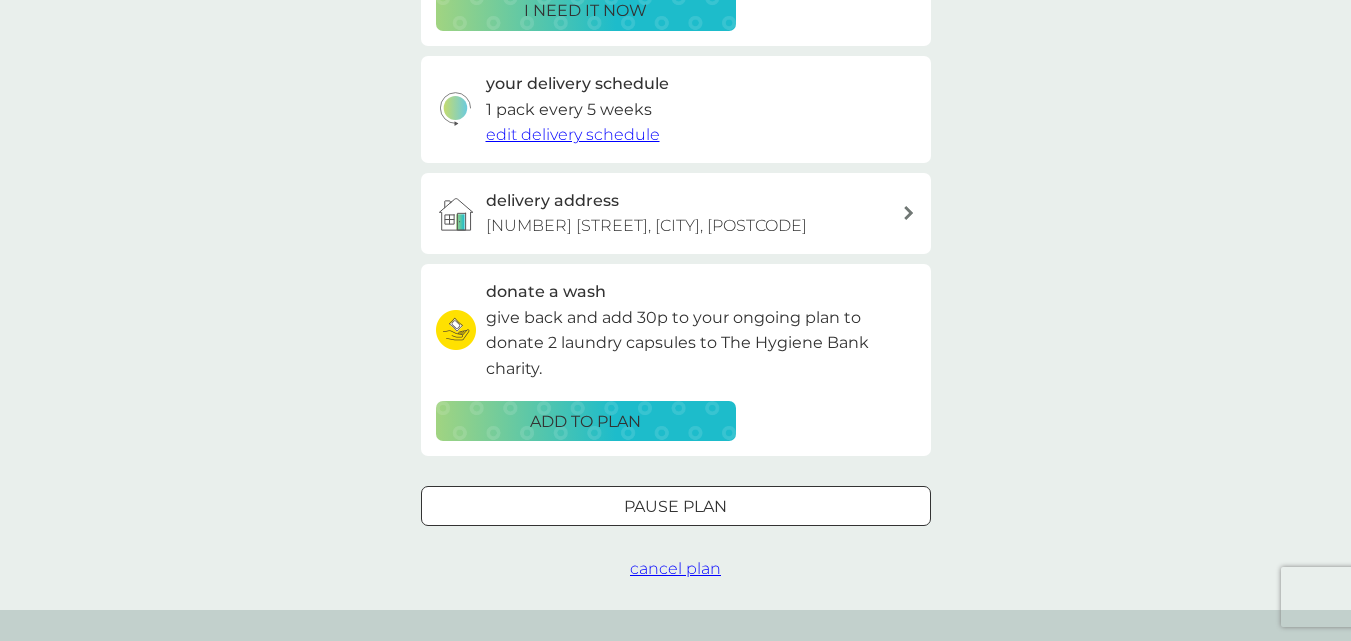 scroll, scrollTop: 500, scrollLeft: 0, axis: vertical 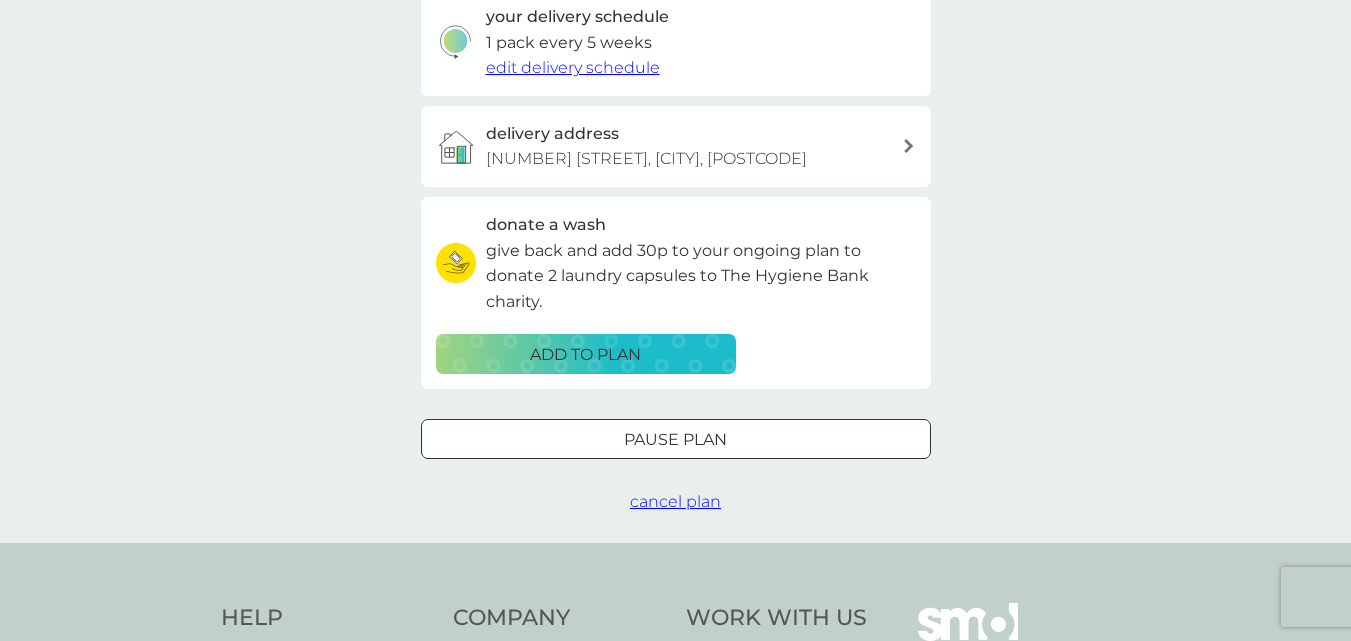 click on "cancel plan" at bounding box center [675, 501] 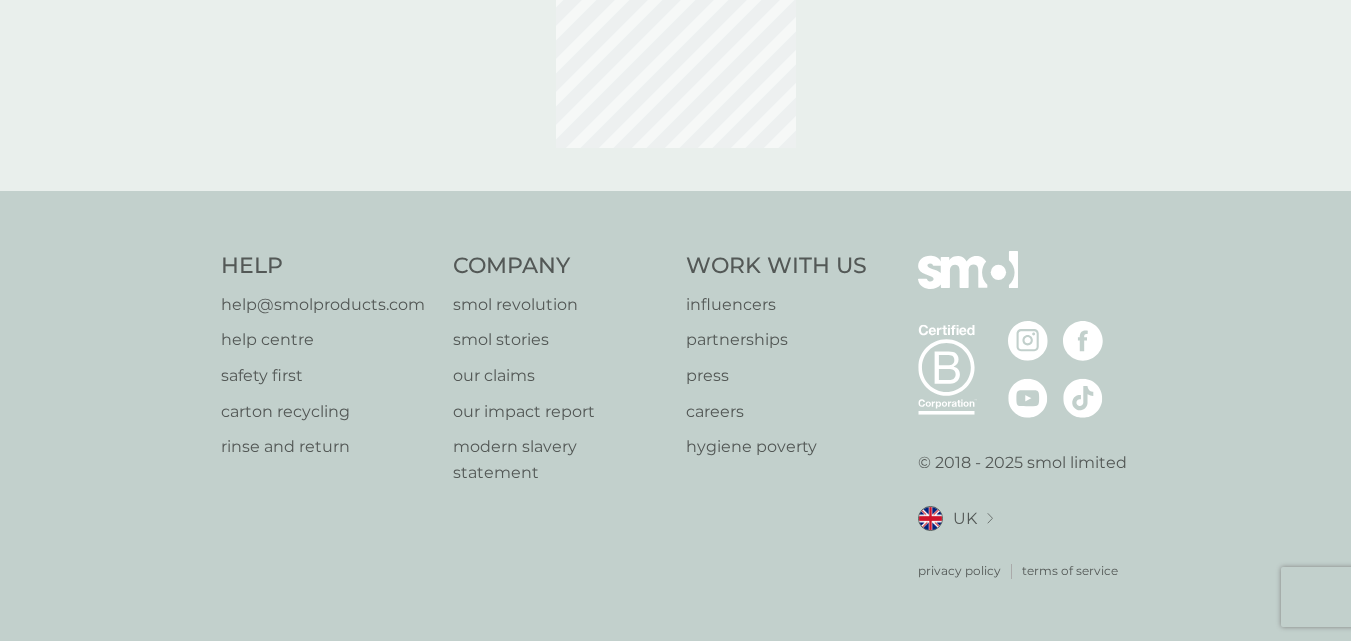 scroll, scrollTop: 0, scrollLeft: 0, axis: both 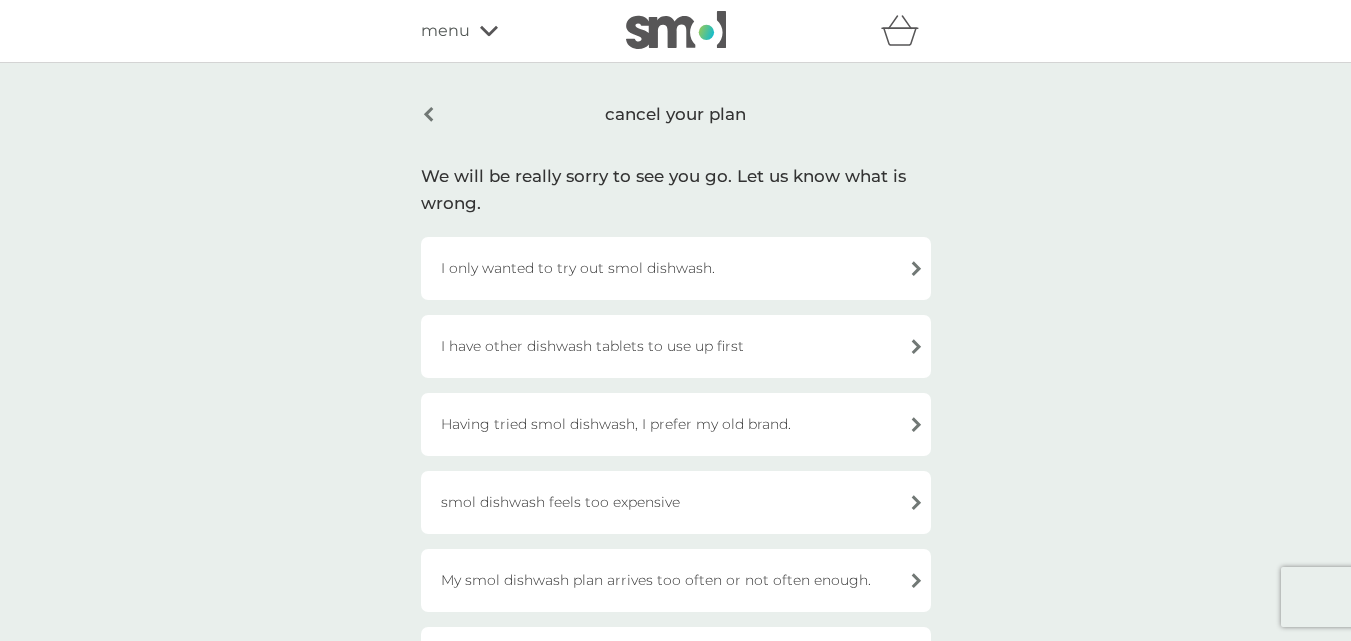 click on "I have other dishwash tablets to use up first" at bounding box center (676, 346) 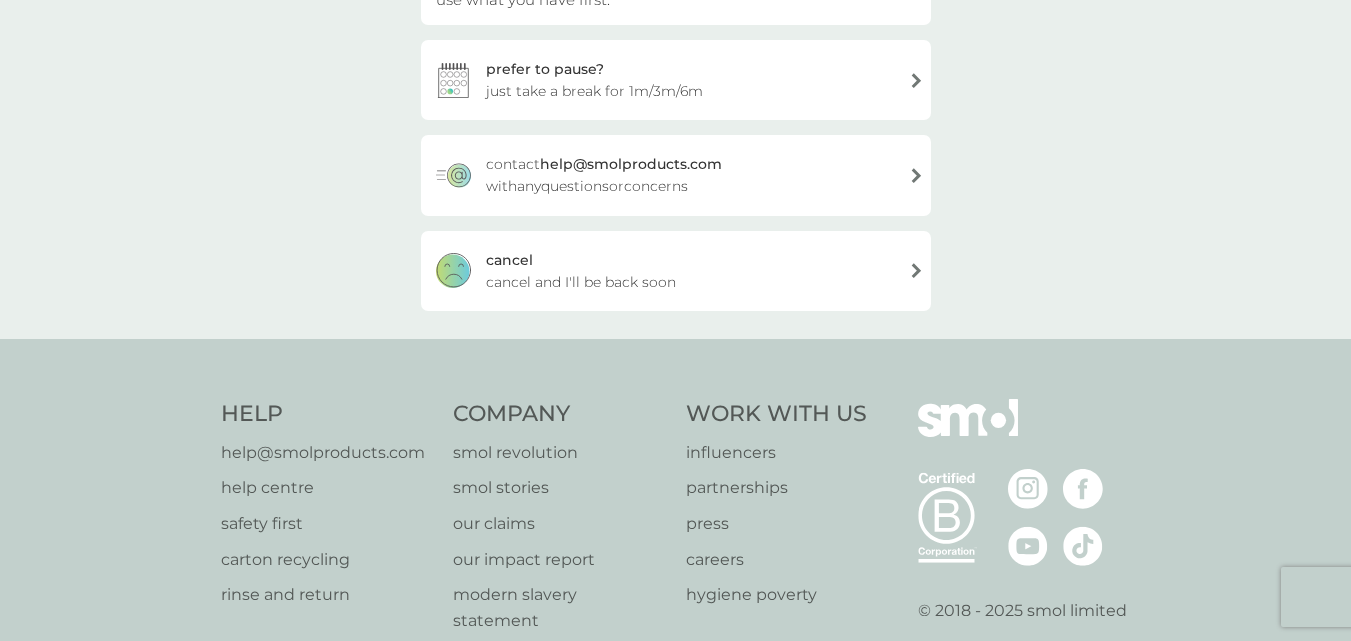 scroll, scrollTop: 300, scrollLeft: 0, axis: vertical 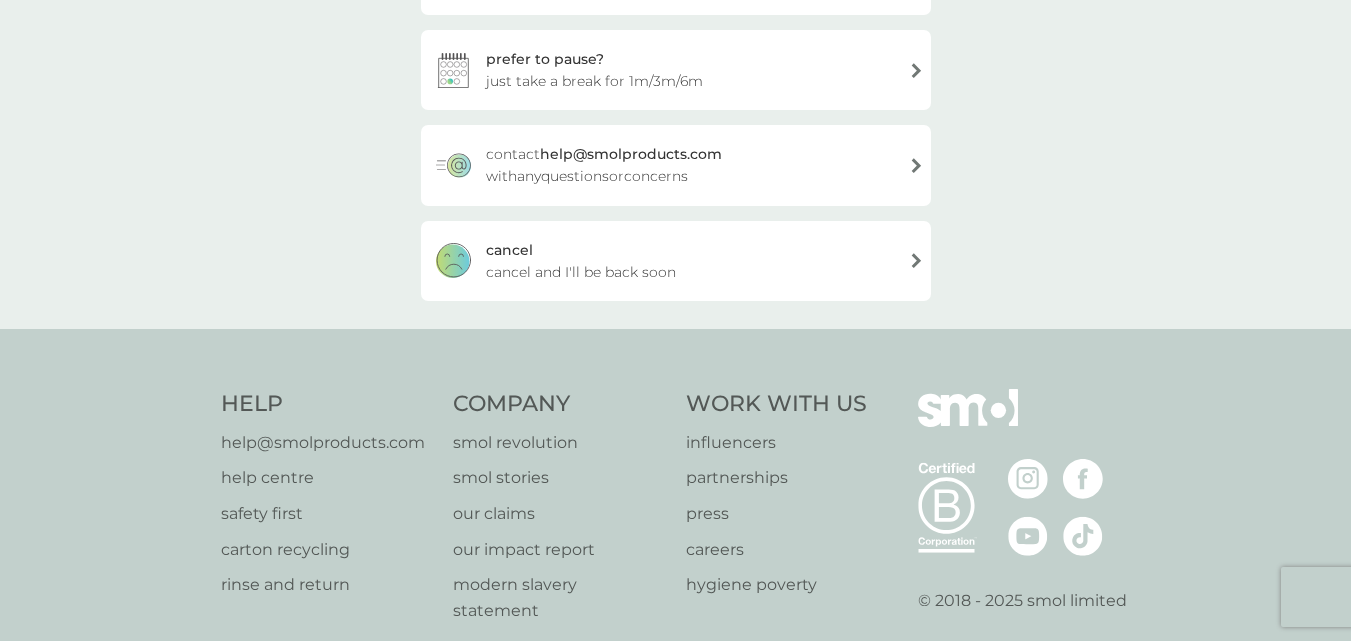 click on "cancel and I'll be back soon" at bounding box center (581, 272) 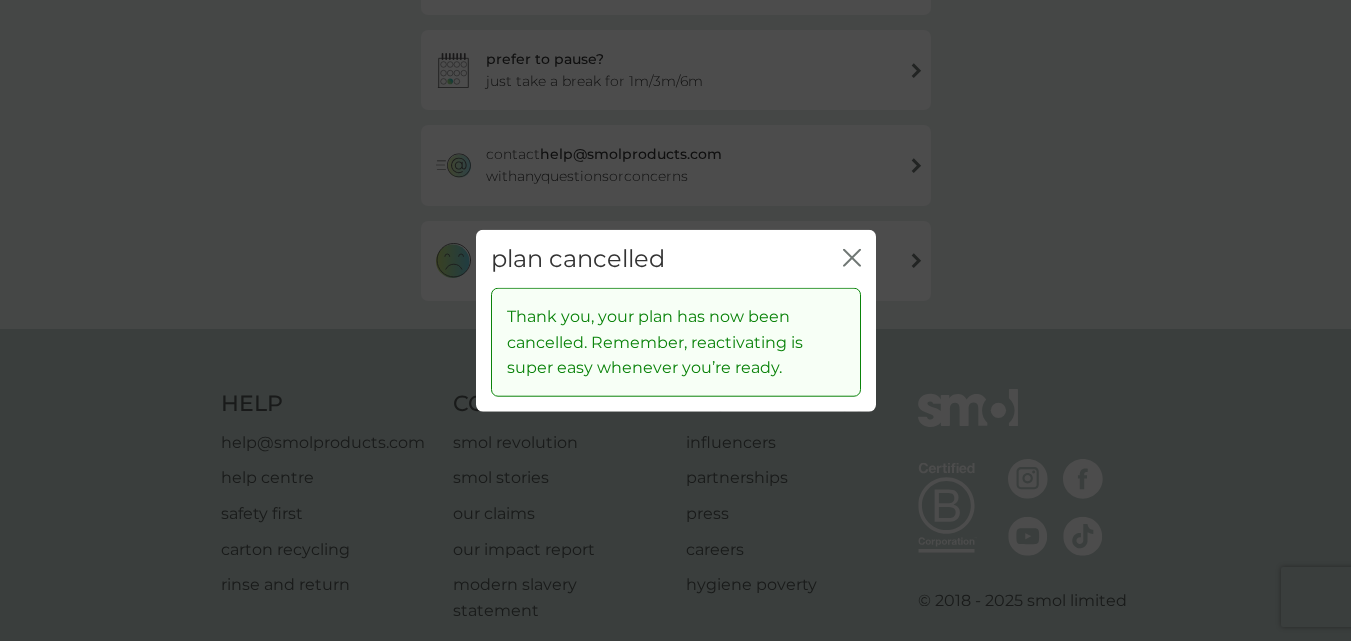 click on "close" 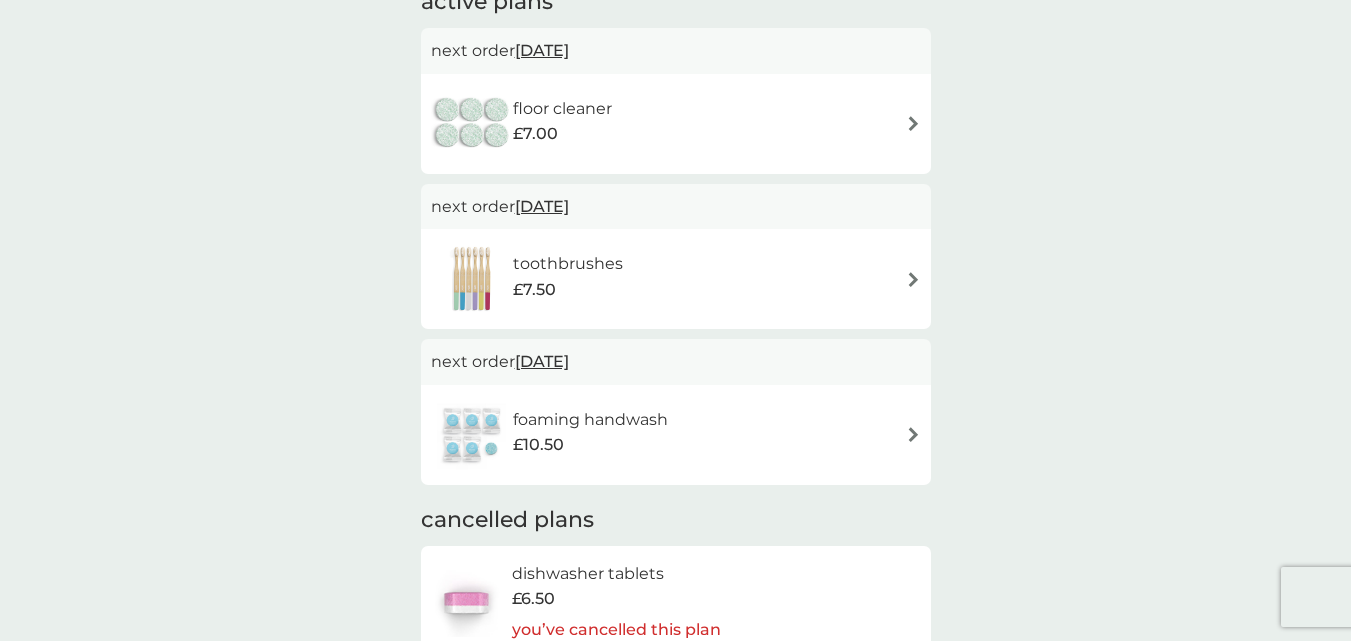 scroll, scrollTop: 400, scrollLeft: 0, axis: vertical 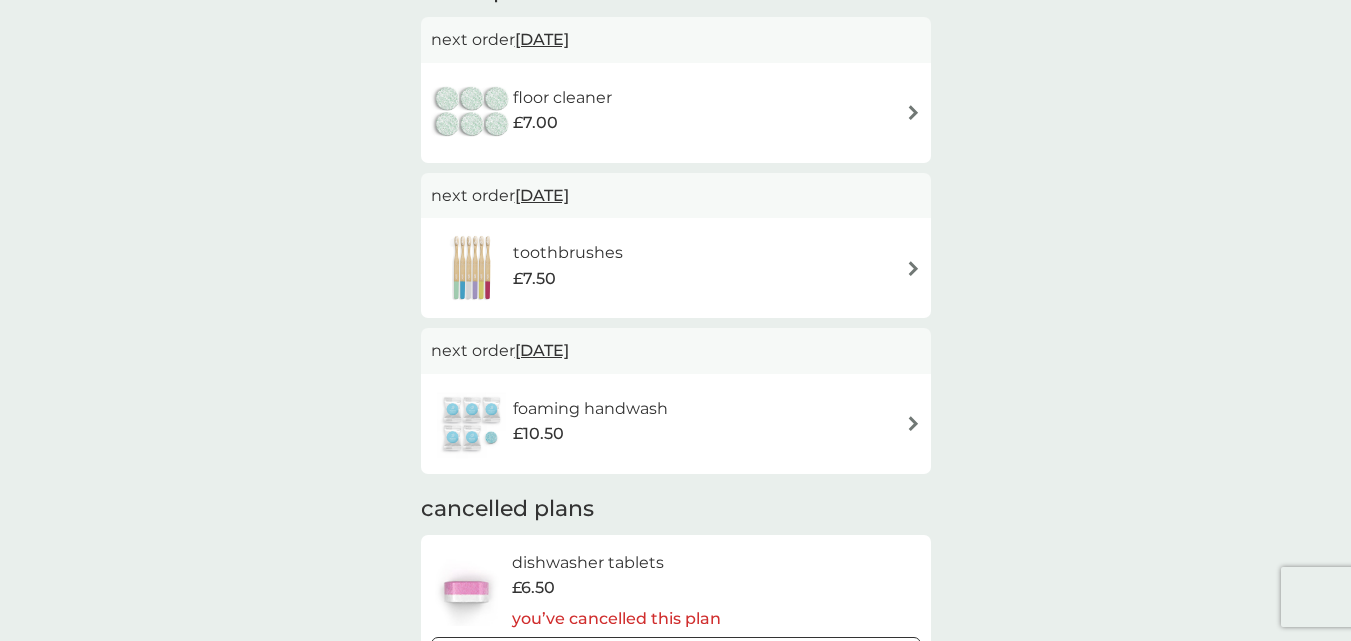 click on "floor cleaner £7.00" at bounding box center [676, 113] 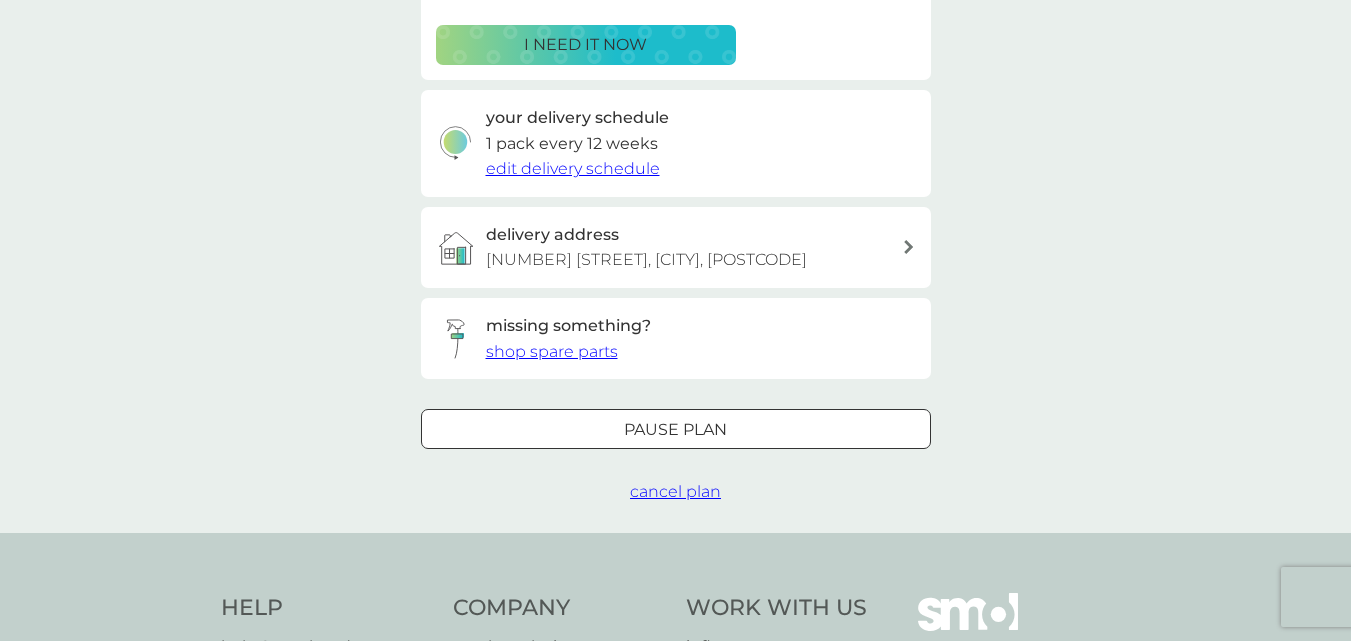 scroll, scrollTop: 400, scrollLeft: 0, axis: vertical 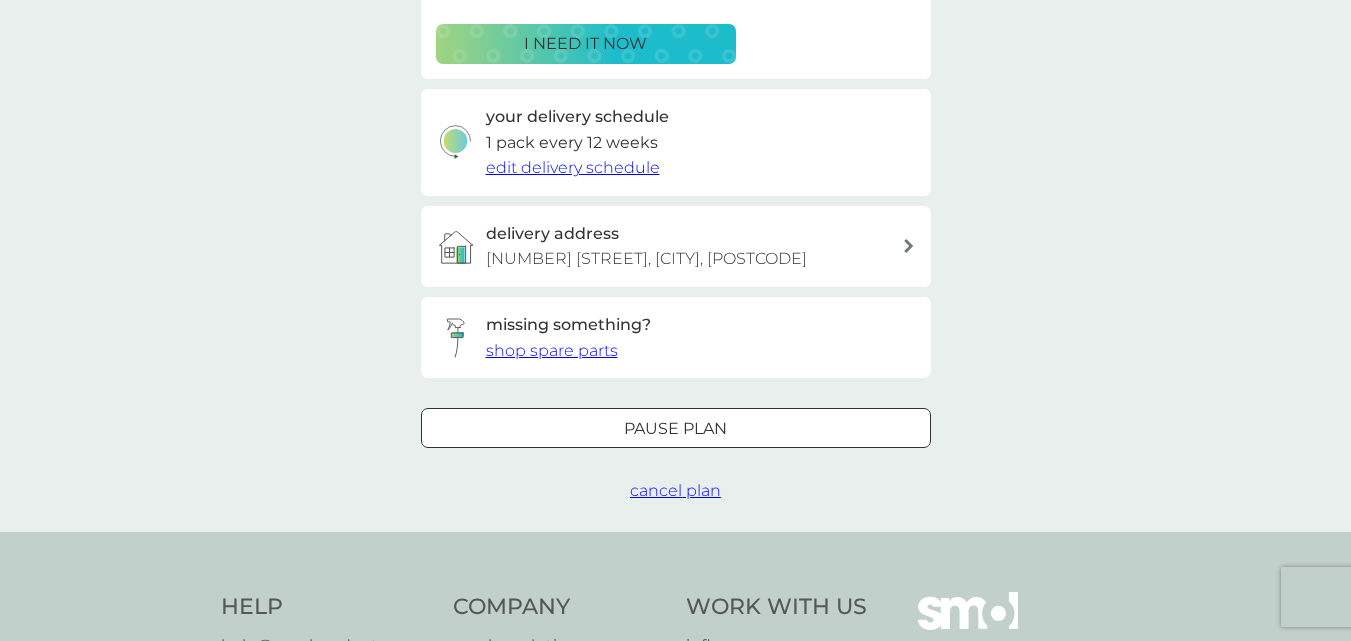click on "cancel plan" at bounding box center (675, 490) 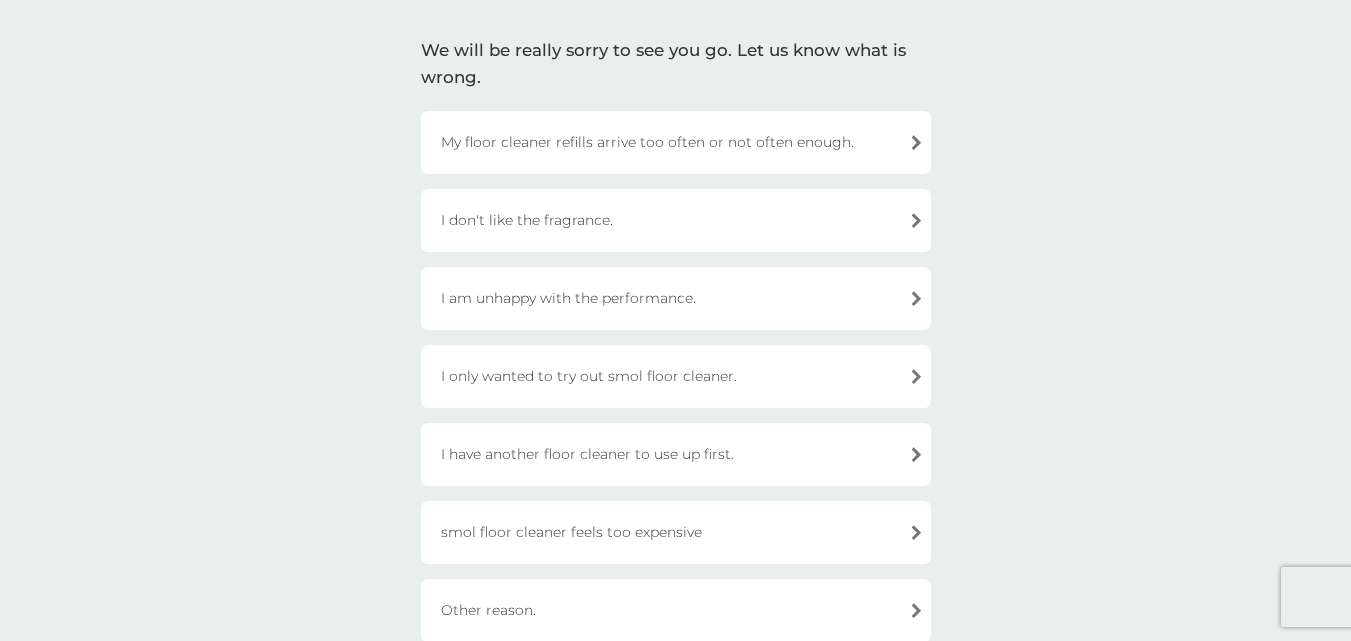 scroll, scrollTop: 200, scrollLeft: 0, axis: vertical 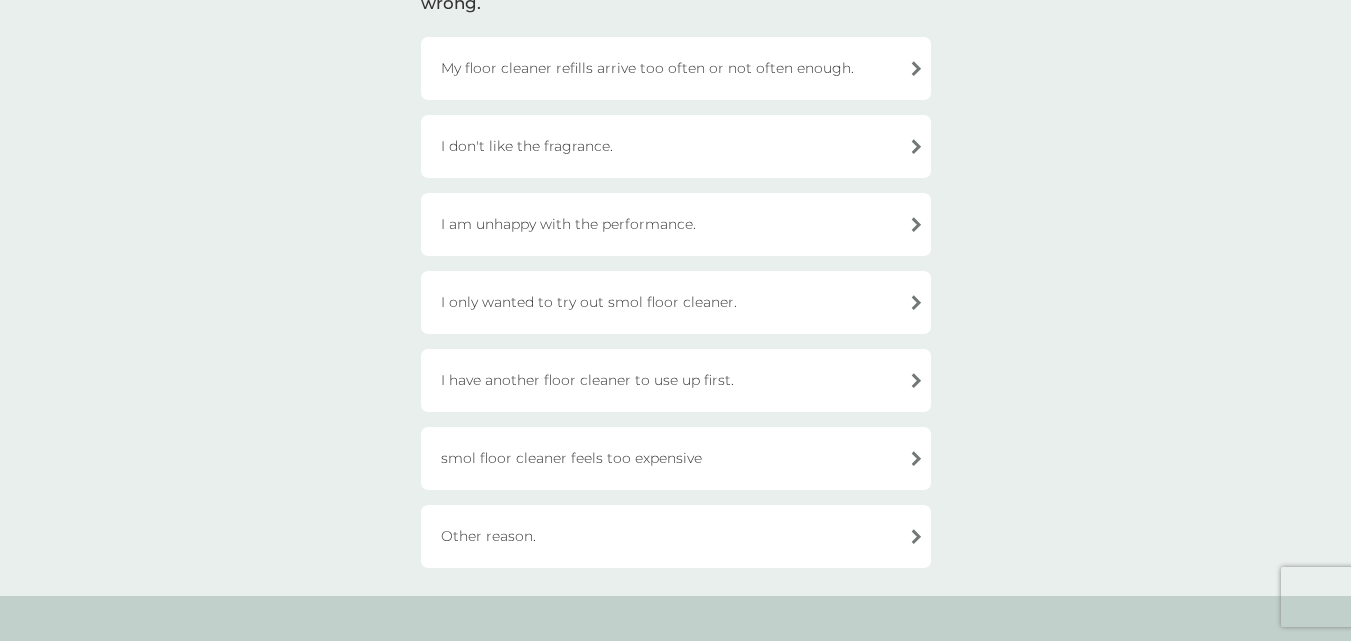 click on "I only wanted to try out smol floor cleaner." at bounding box center (676, 302) 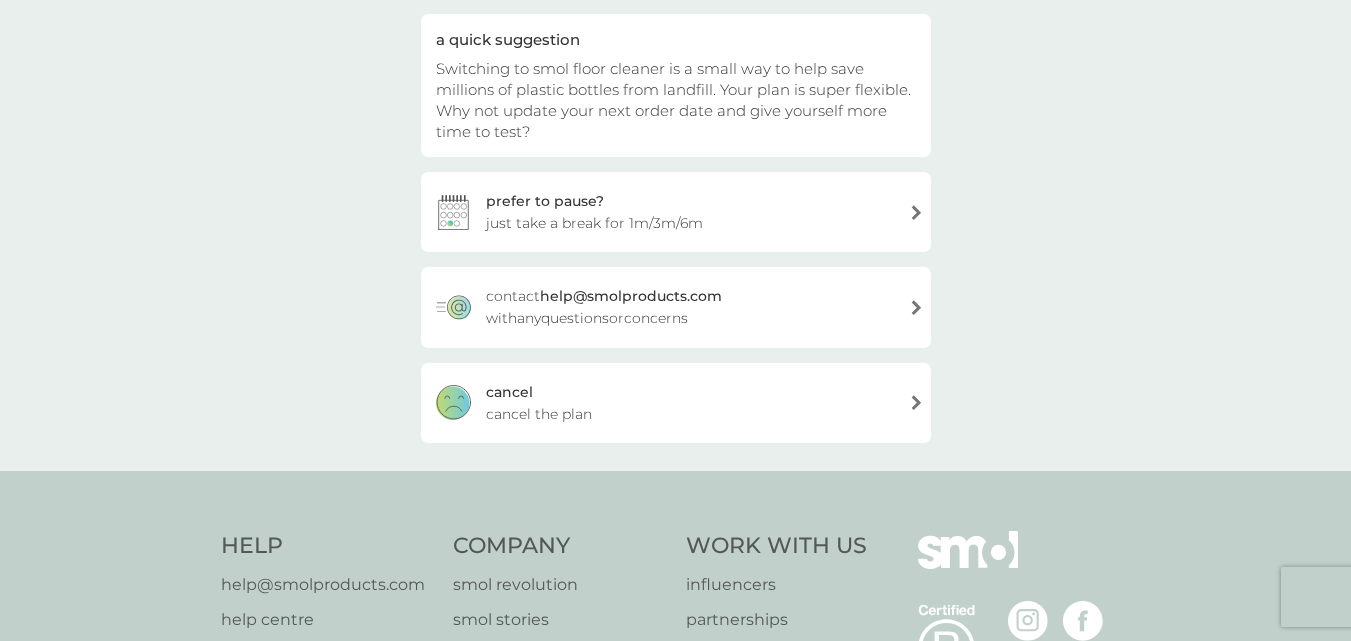 click on "cancel cancel the plan" at bounding box center [676, 403] 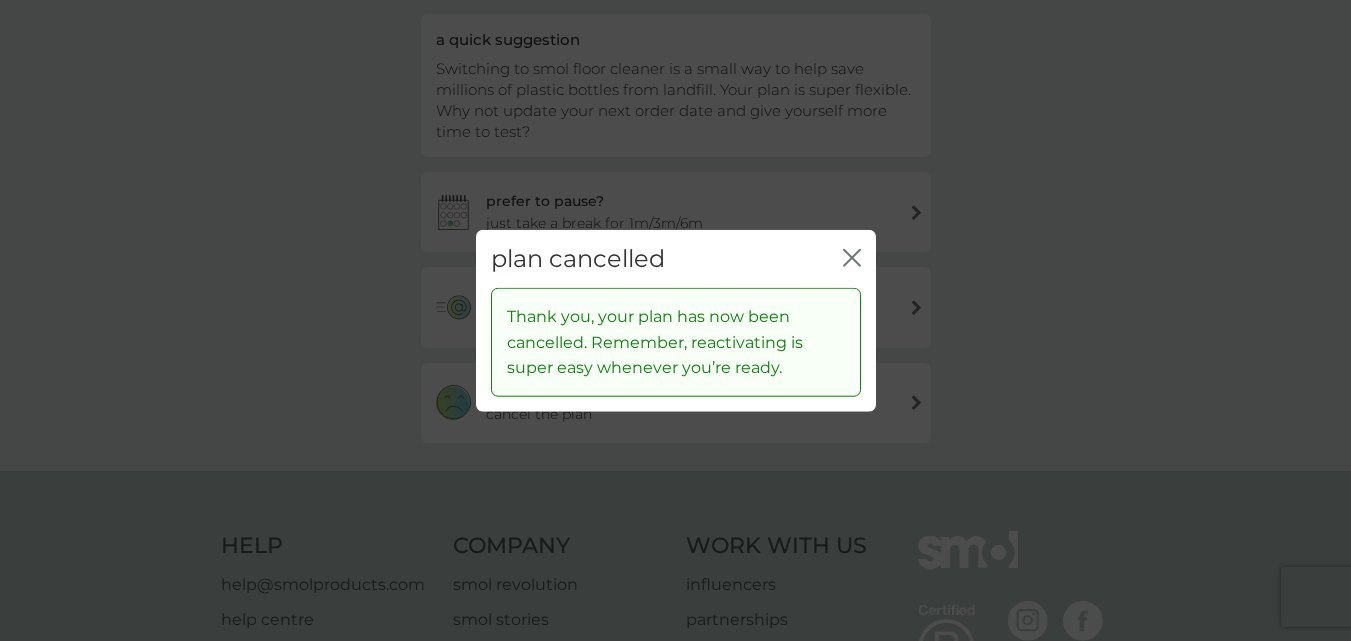 click on "close" 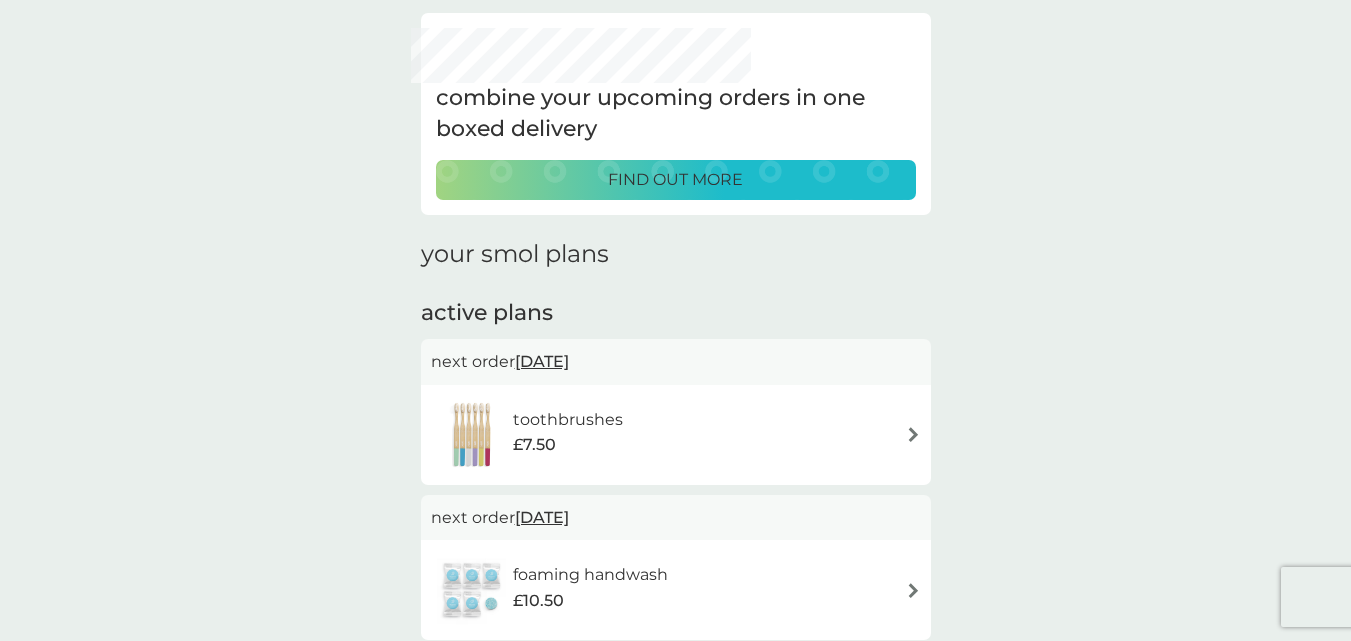 scroll, scrollTop: 300, scrollLeft: 0, axis: vertical 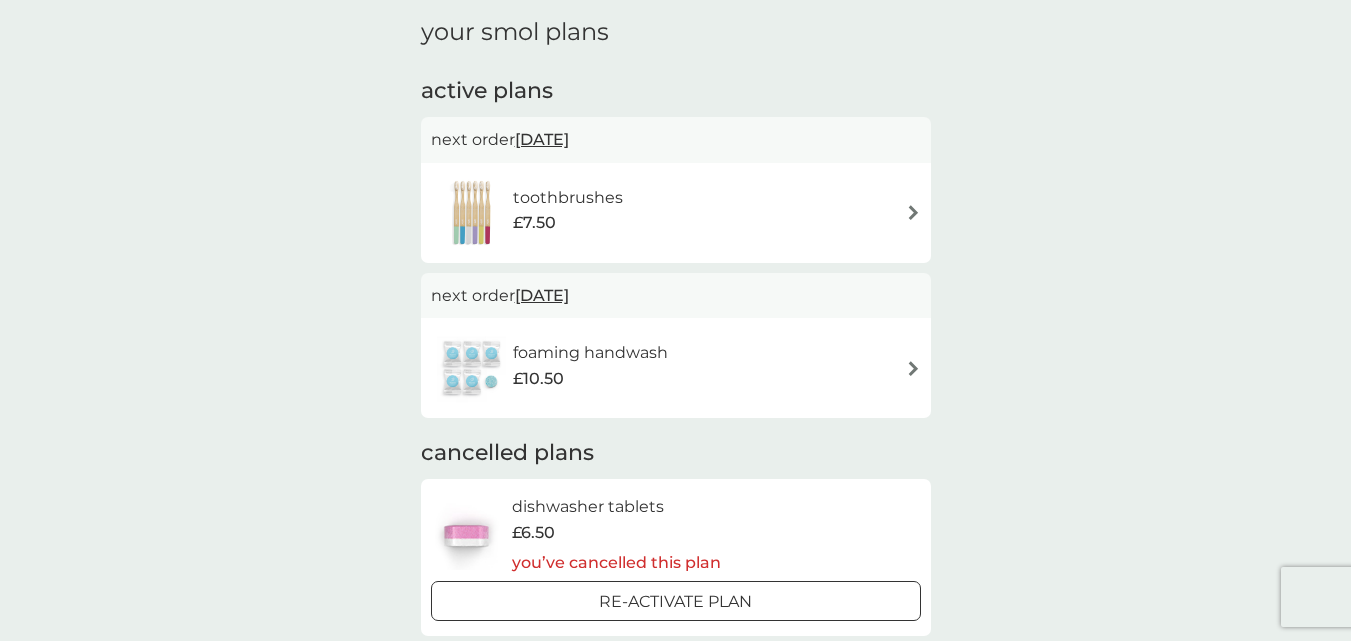 click at bounding box center (913, 212) 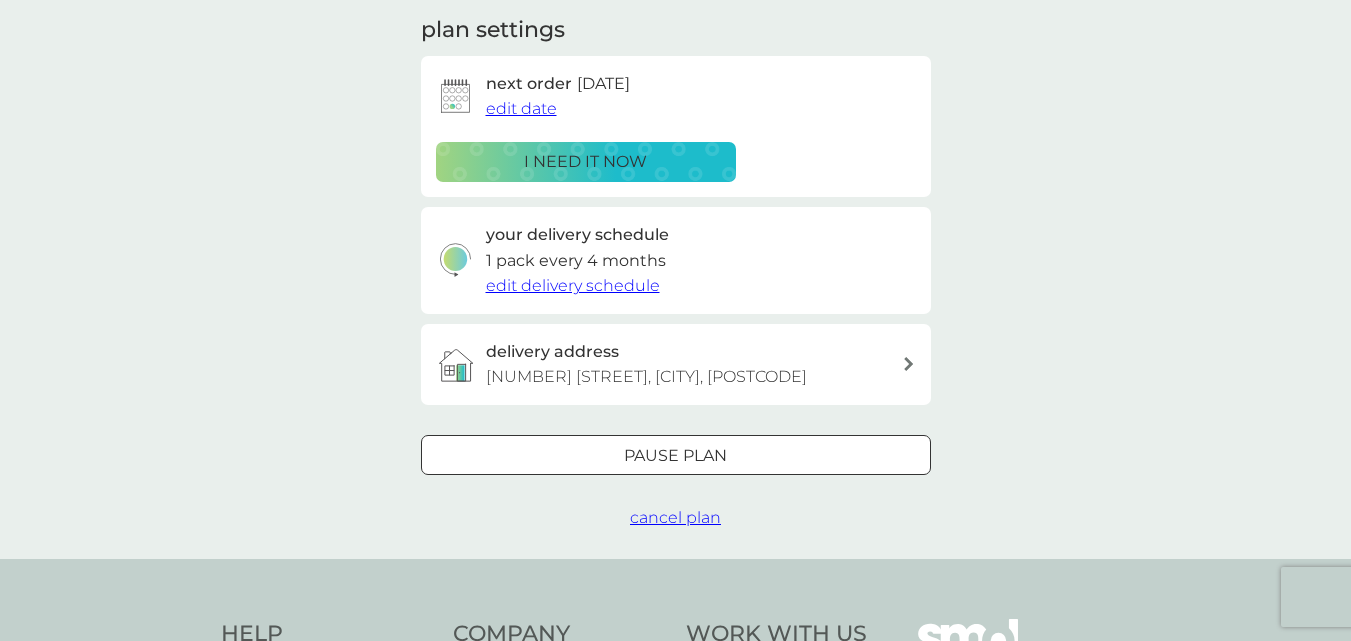 scroll, scrollTop: 300, scrollLeft: 0, axis: vertical 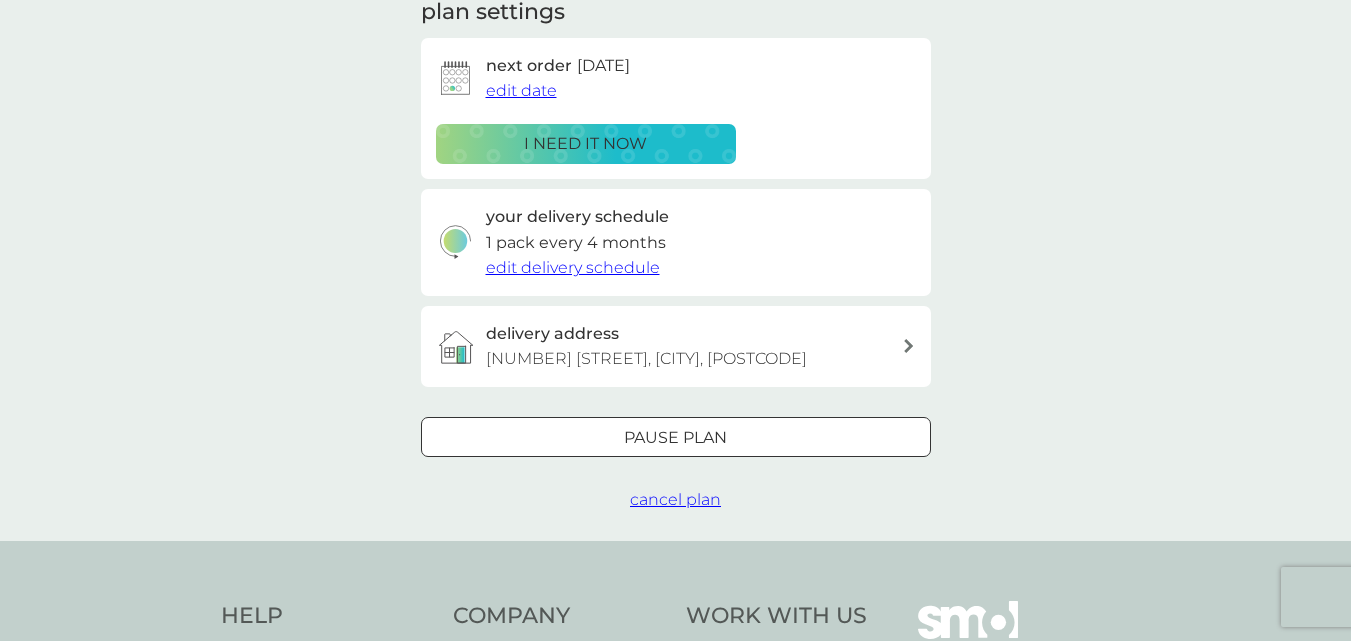 click at bounding box center [676, 436] 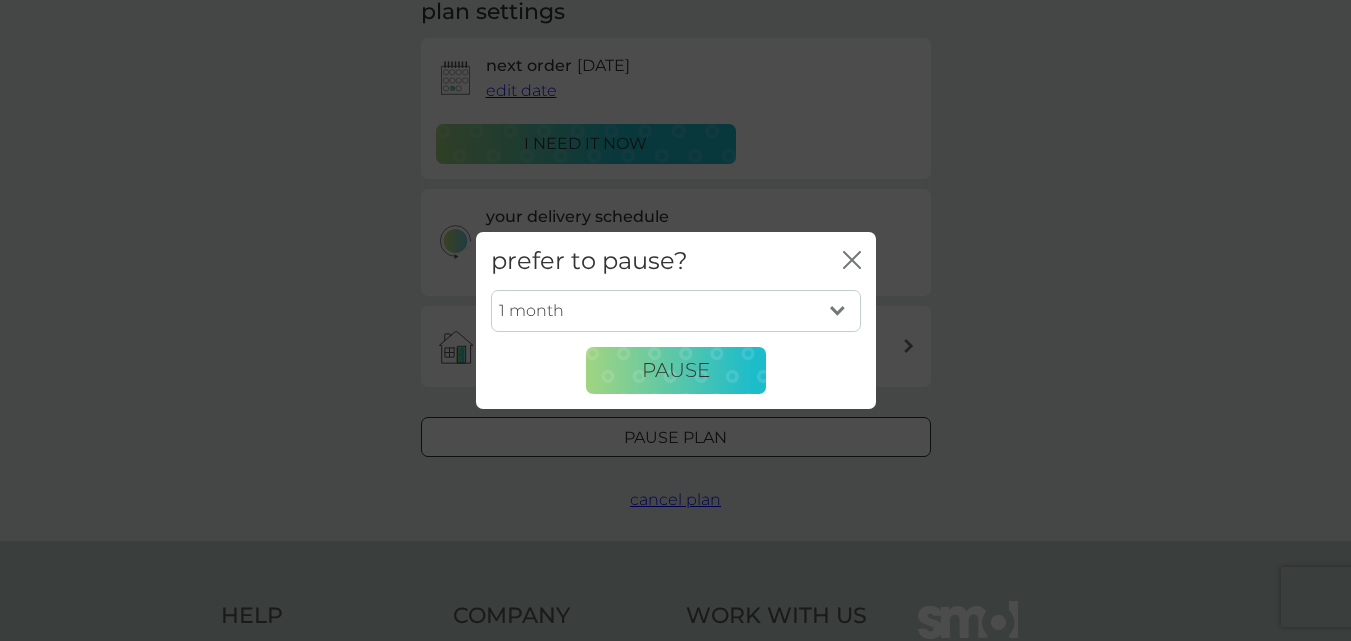 click on "close" at bounding box center (852, 261) 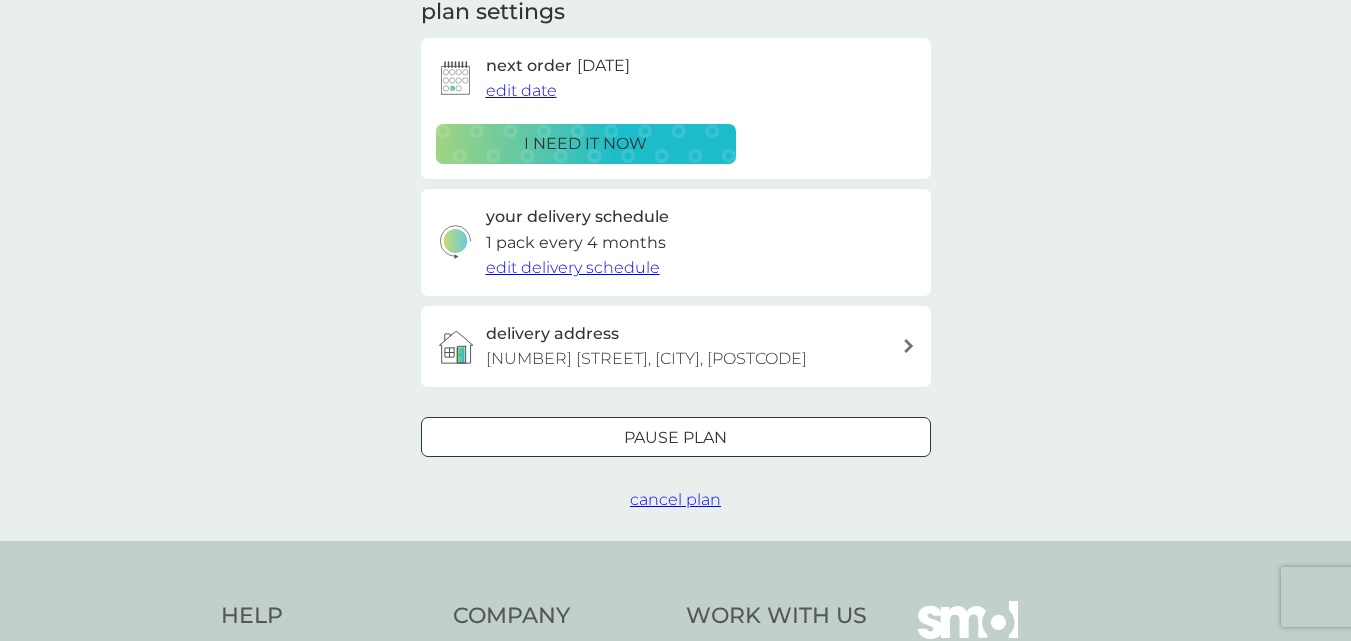 click on "your smol plans toothbrushes £7.50 6 x brushes per pack plan settings next order 6 Sep 2025 edit date i need it now your delivery schedule 1 pack every 4 months edit delivery schedule delivery address 61 Pinnocks Lane,  baldock, SG7 6DD Pause plan cancel plan" at bounding box center (675, 152) 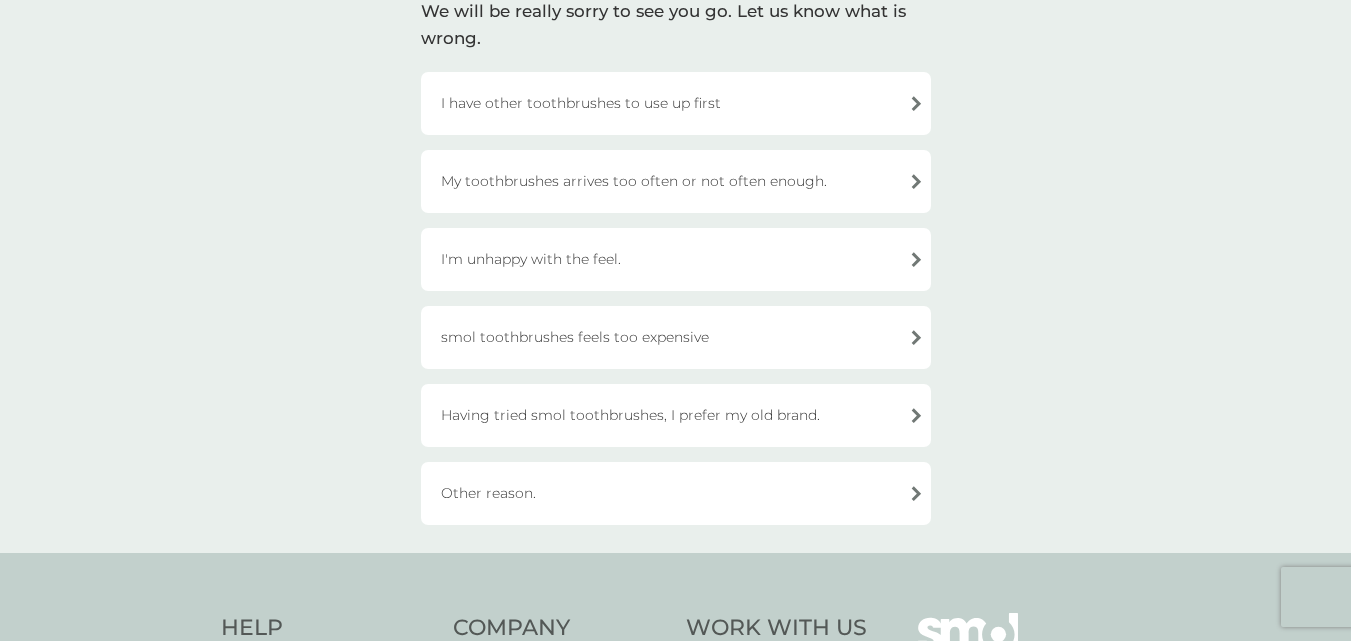 scroll, scrollTop: 200, scrollLeft: 0, axis: vertical 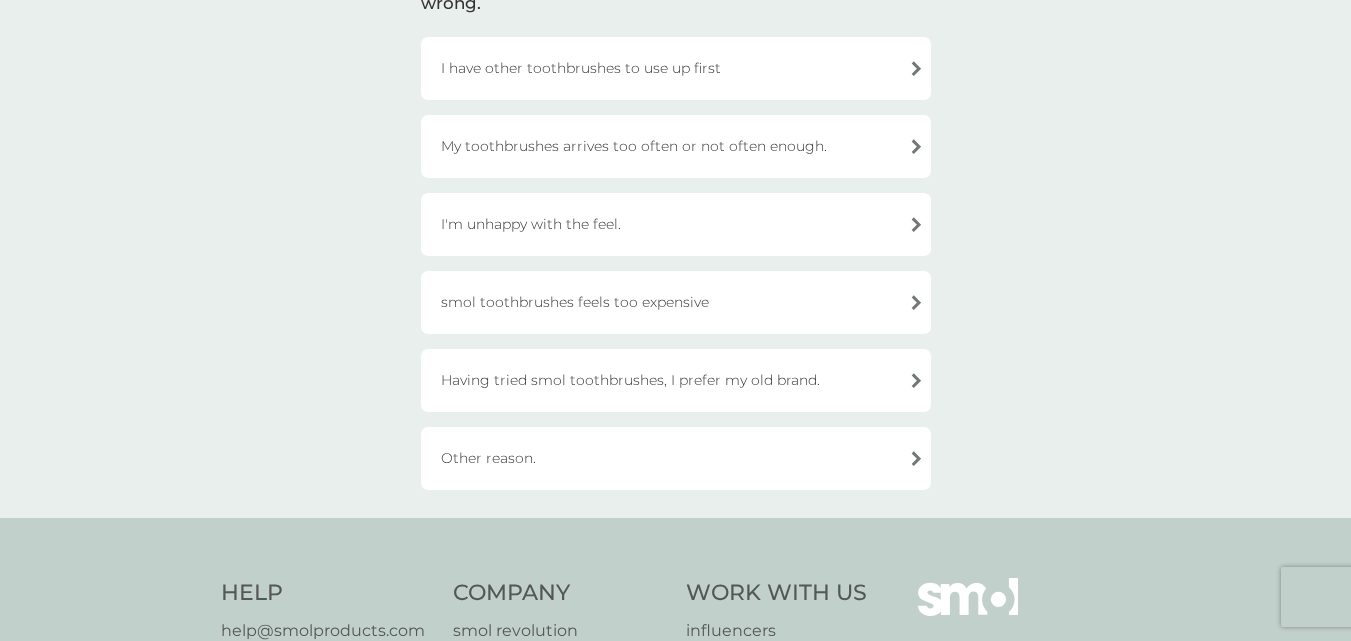 click on "I'm unhappy with the feel." at bounding box center [676, 224] 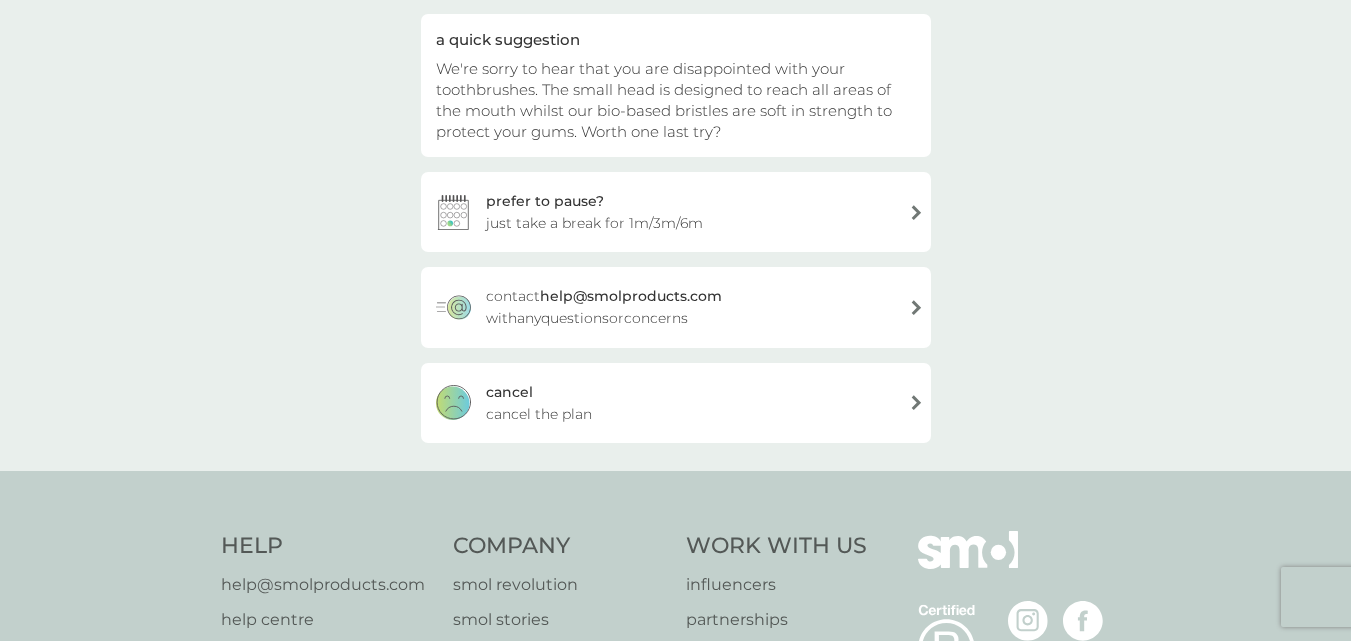 click on "cancel the plan" at bounding box center (539, 414) 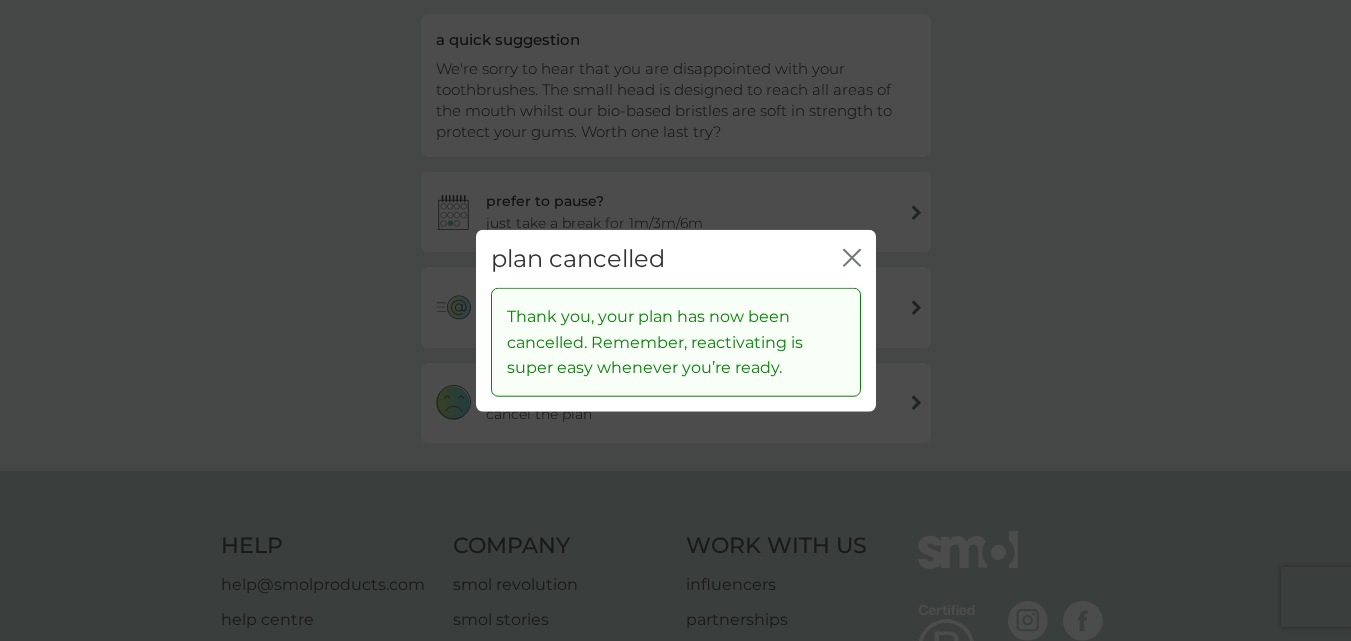 click 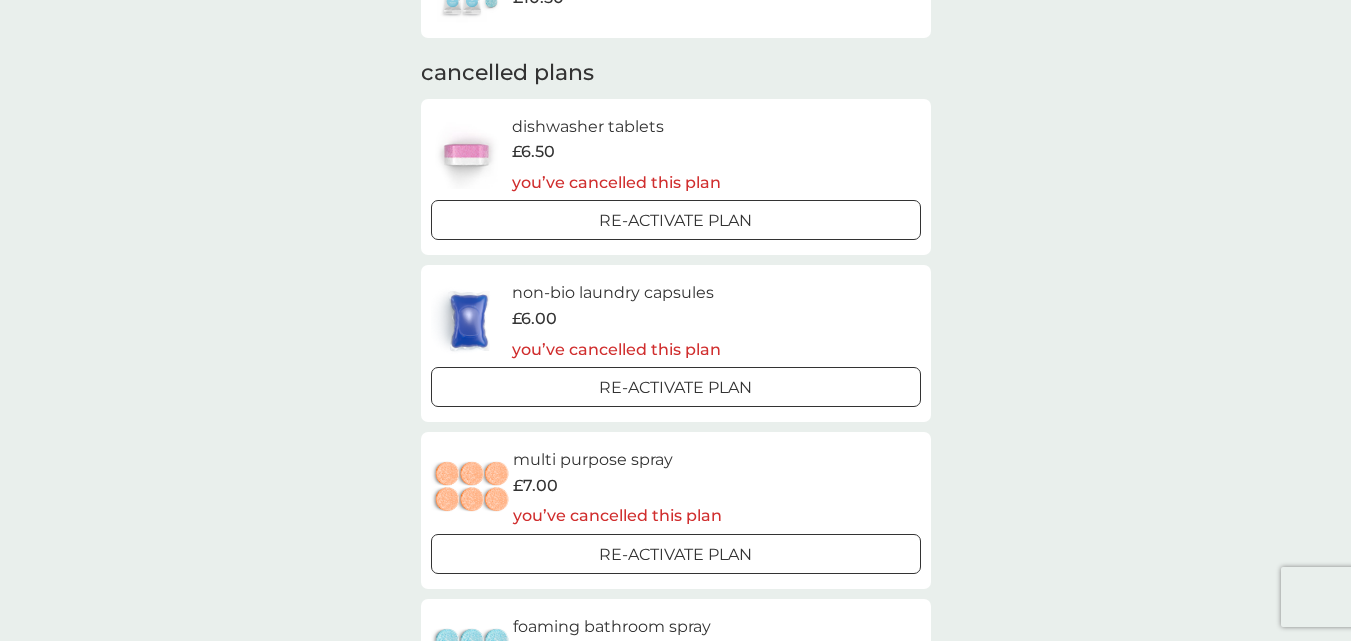 scroll, scrollTop: 300, scrollLeft: 0, axis: vertical 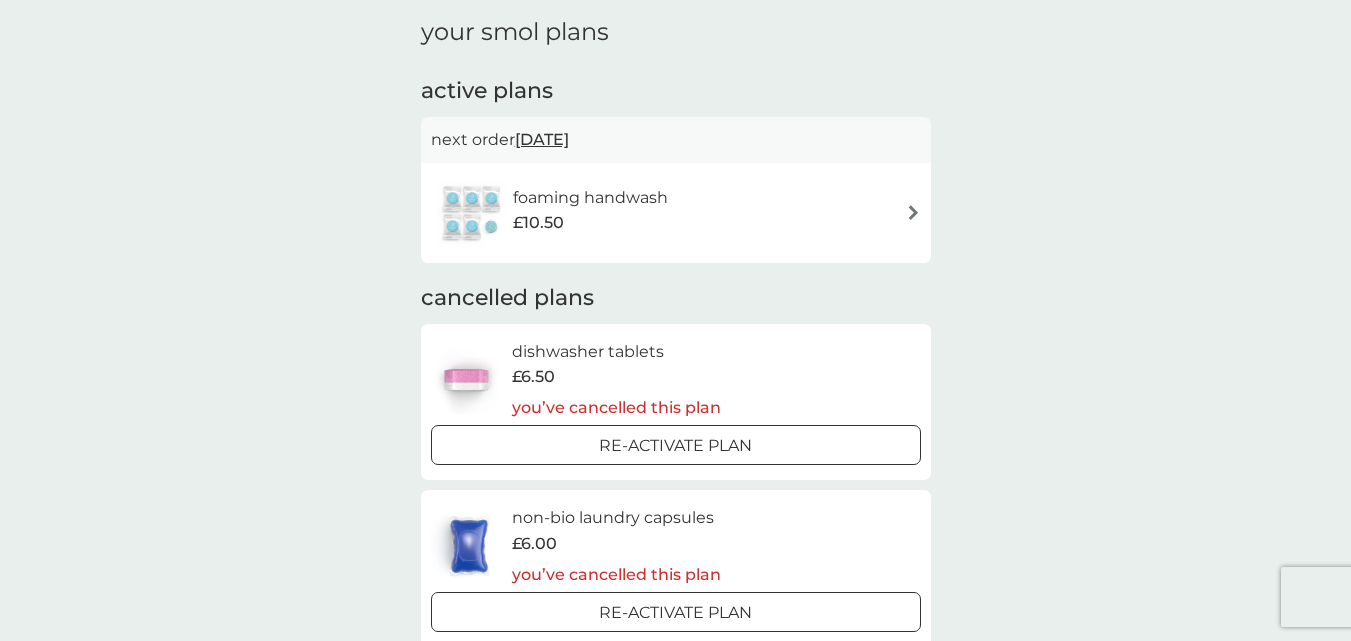 click on "foaming handwash" at bounding box center [590, 198] 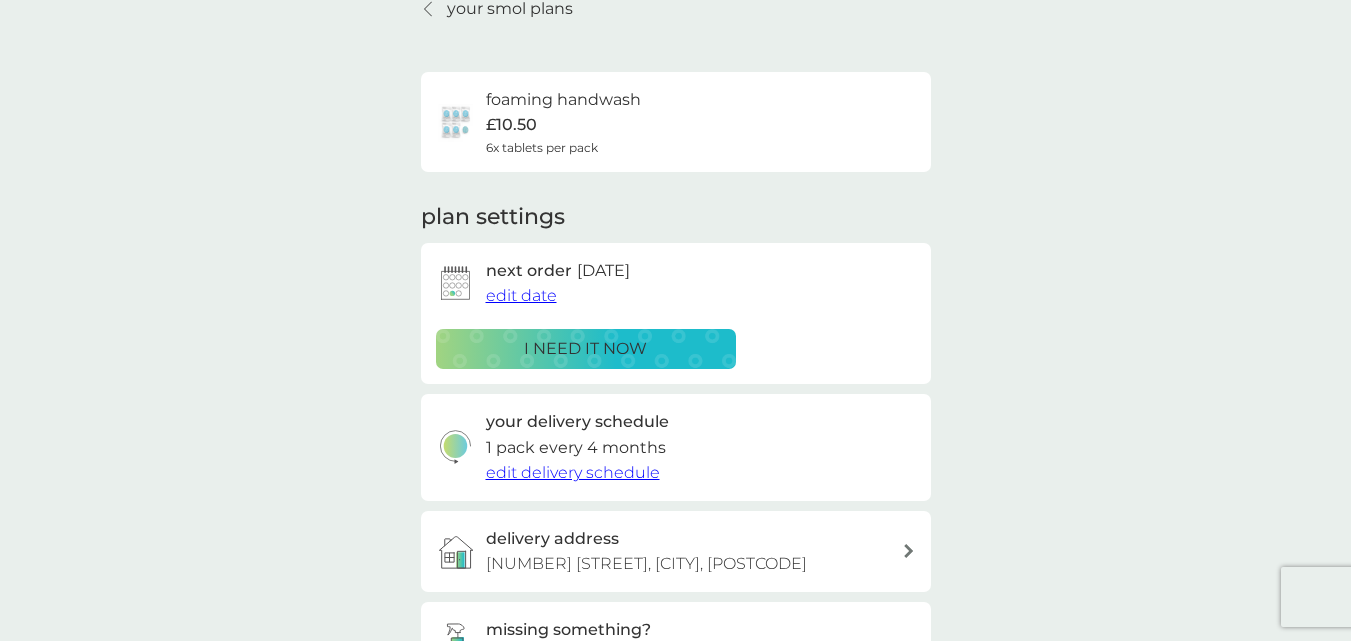 scroll, scrollTop: 100, scrollLeft: 0, axis: vertical 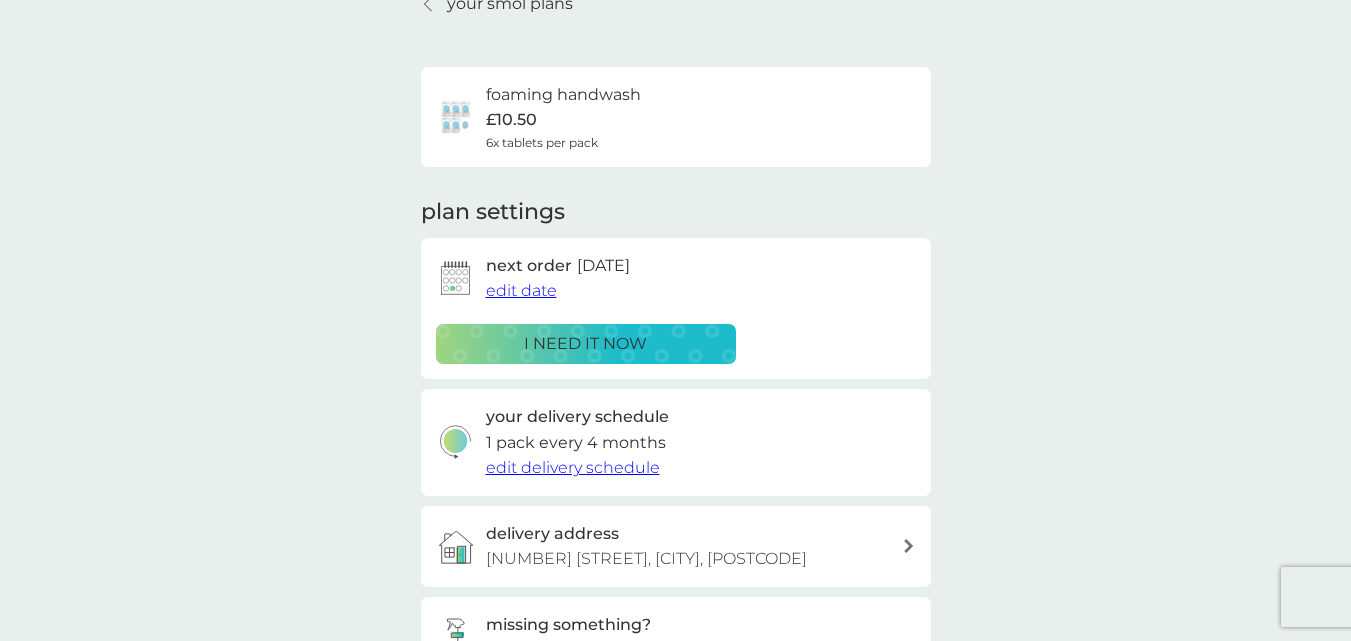click on "i need it now" at bounding box center [585, 344] 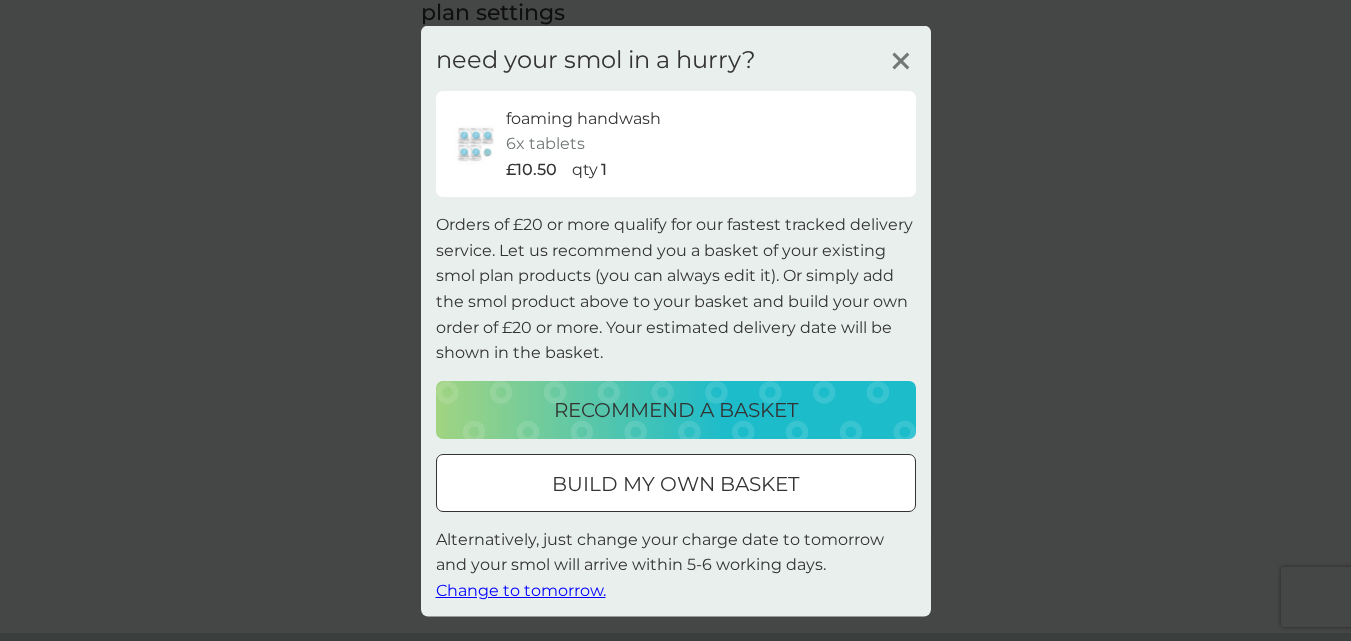 scroll, scrollTop: 300, scrollLeft: 0, axis: vertical 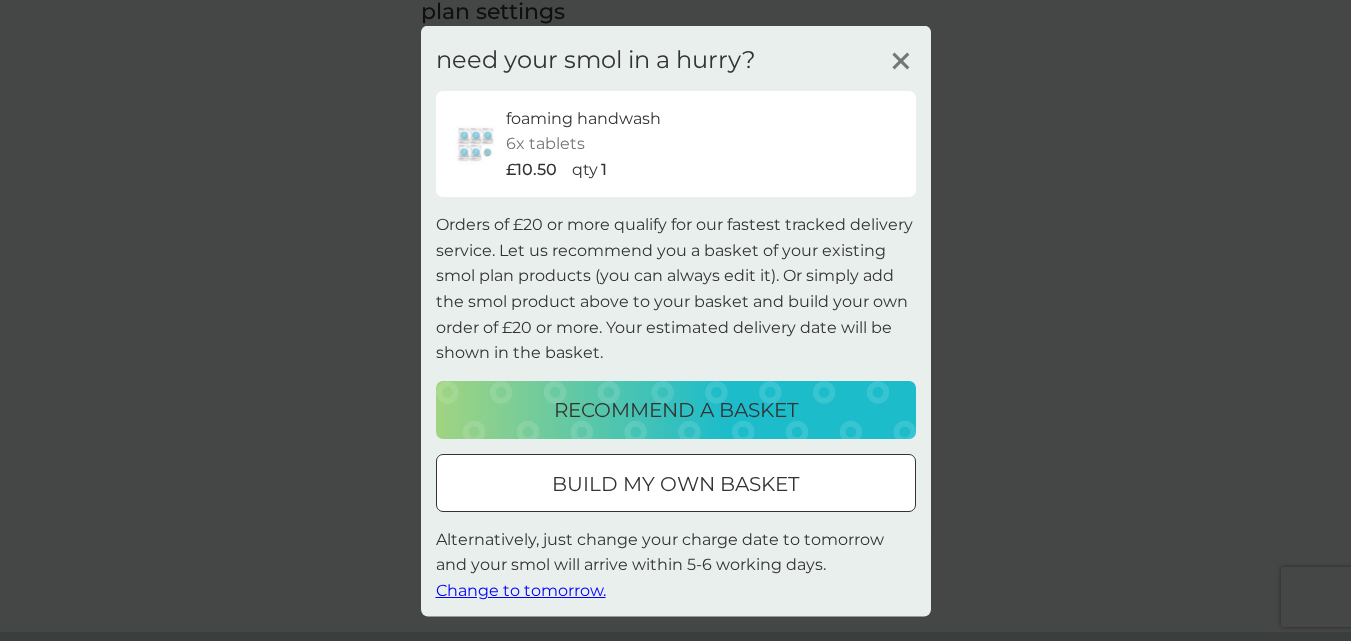 click 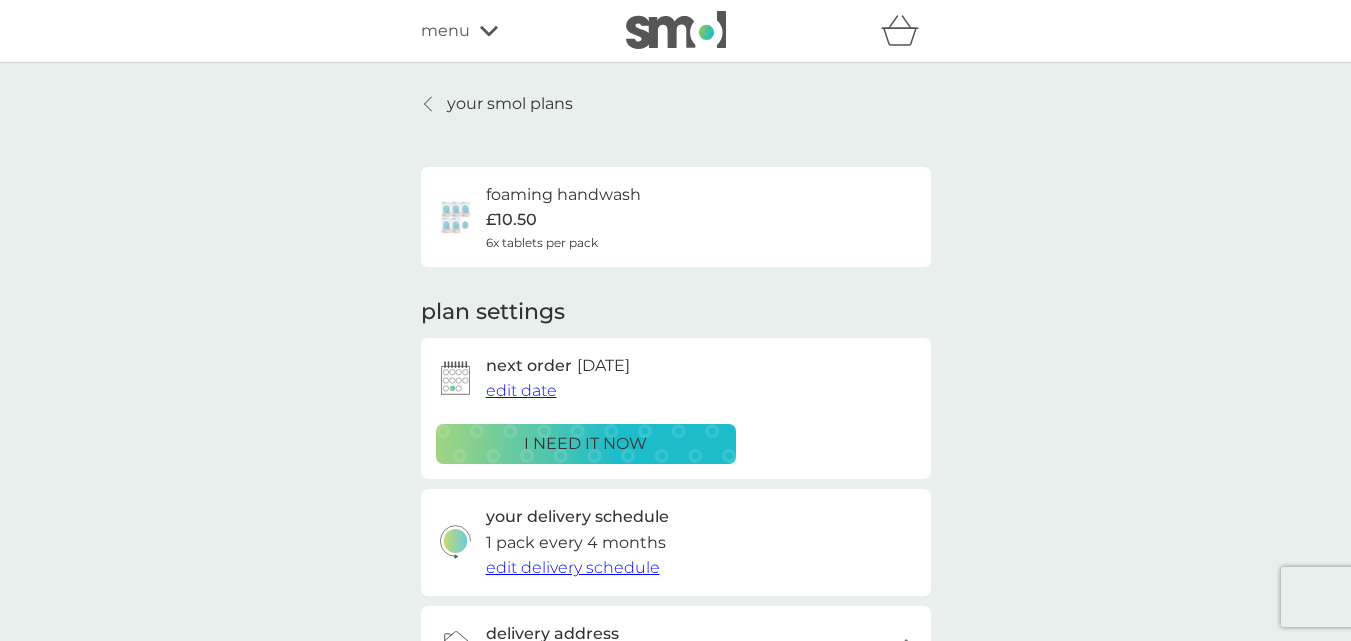 scroll, scrollTop: 100, scrollLeft: 0, axis: vertical 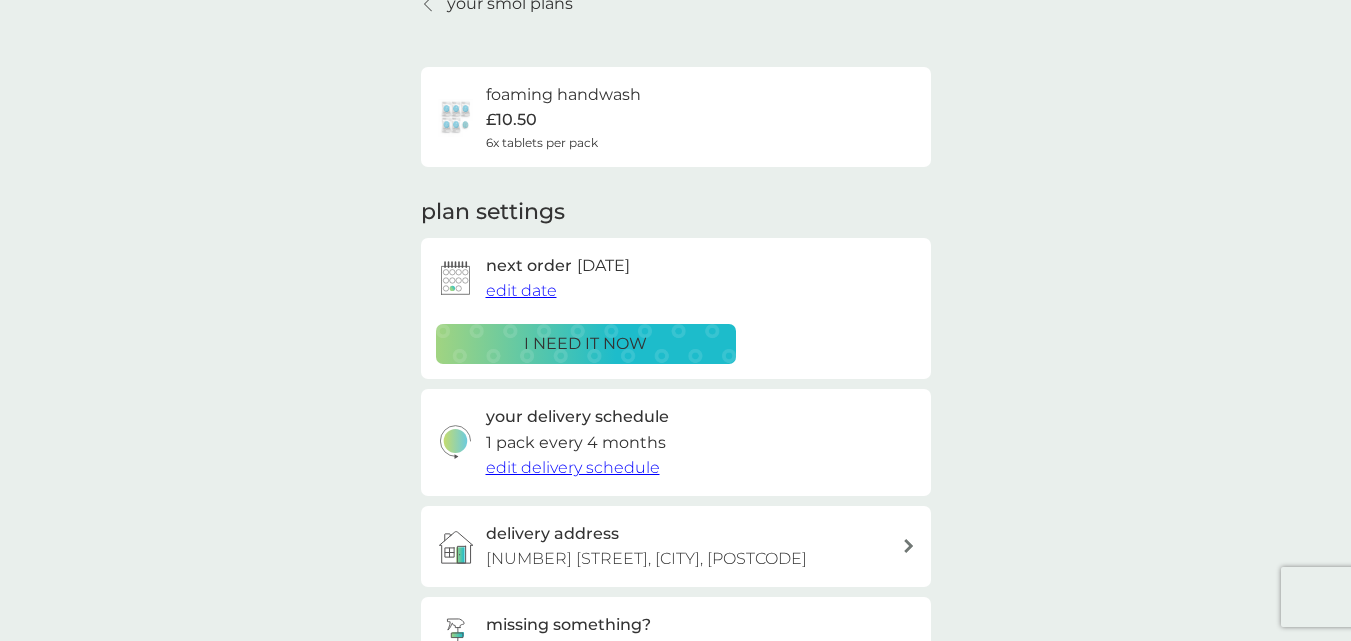 click on "6x tablets per pack" at bounding box center [542, 142] 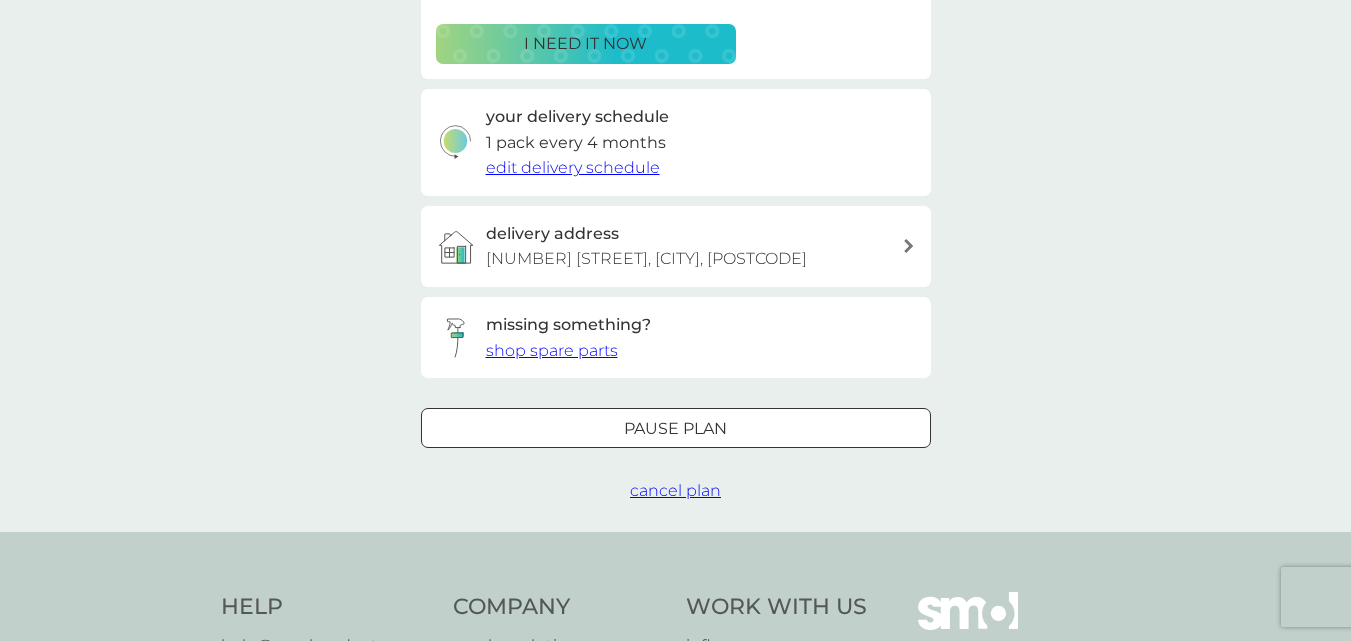 scroll, scrollTop: 500, scrollLeft: 0, axis: vertical 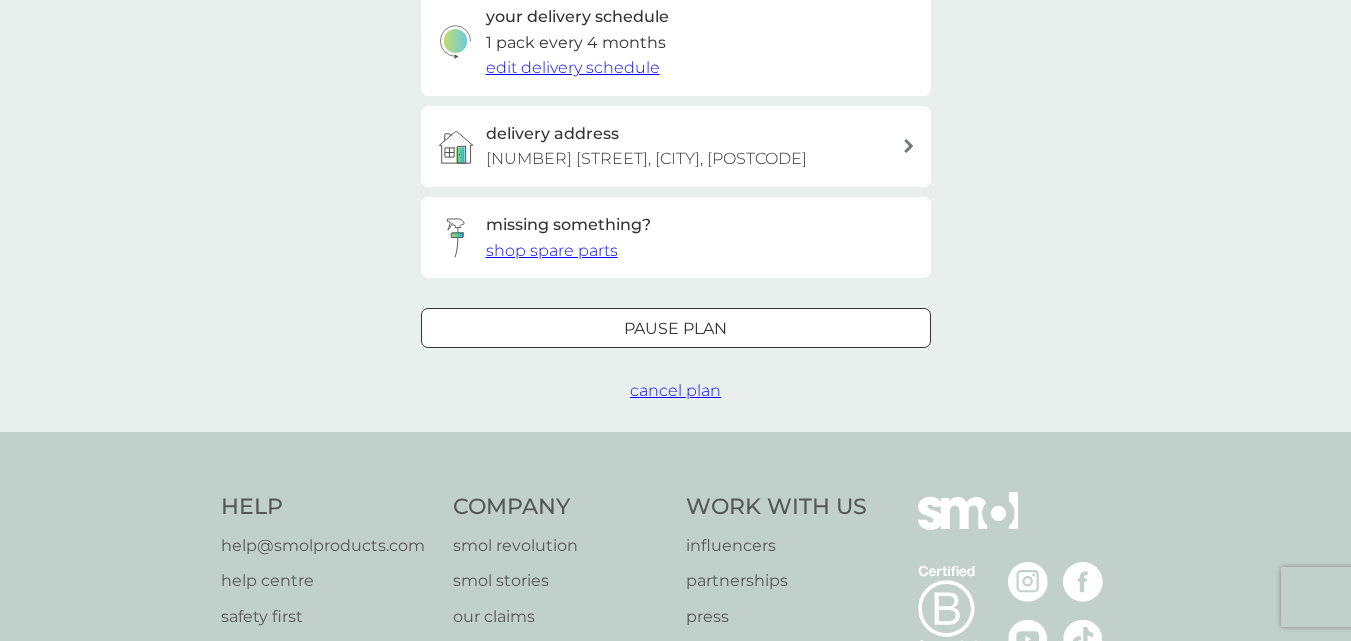 click on "cancel plan" at bounding box center [675, 391] 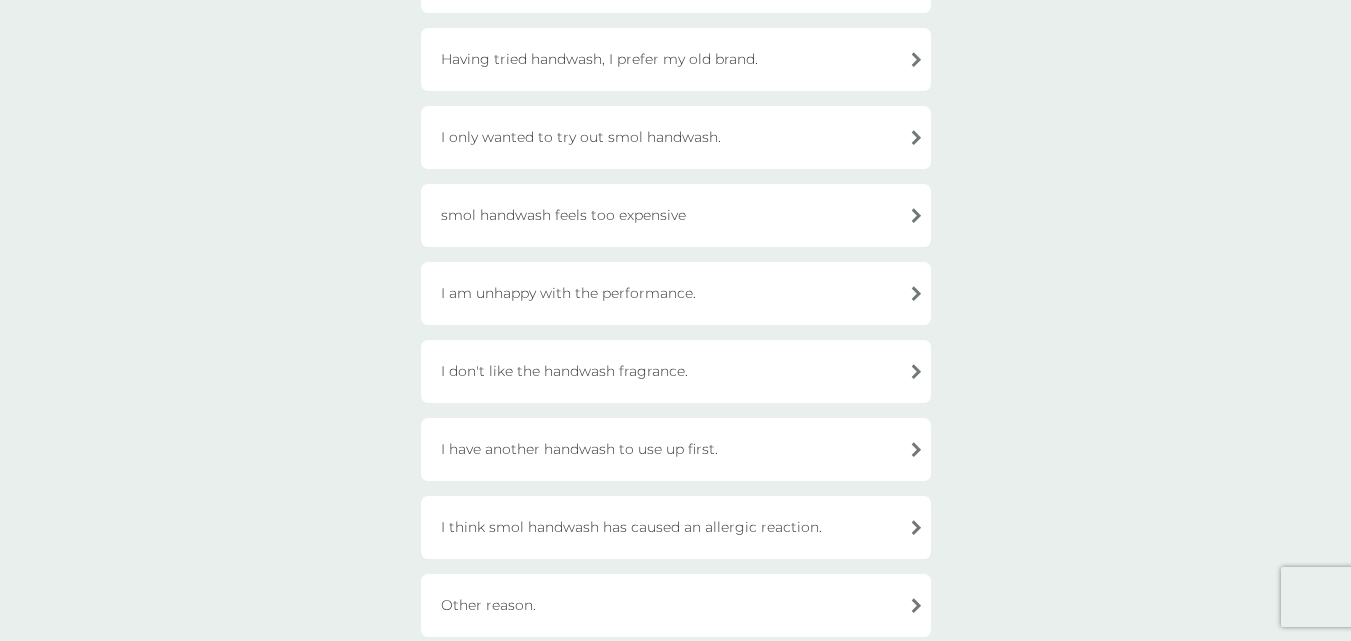 scroll, scrollTop: 400, scrollLeft: 0, axis: vertical 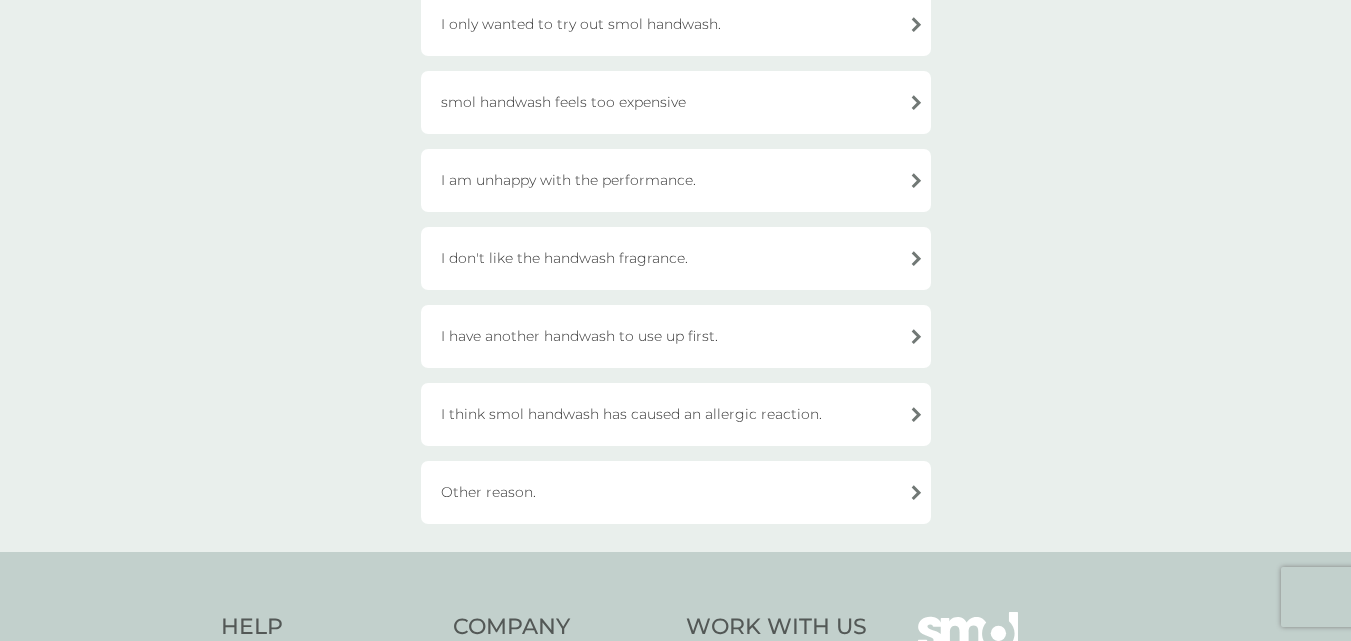 click on "I have another handwash to use up first." at bounding box center (676, 336) 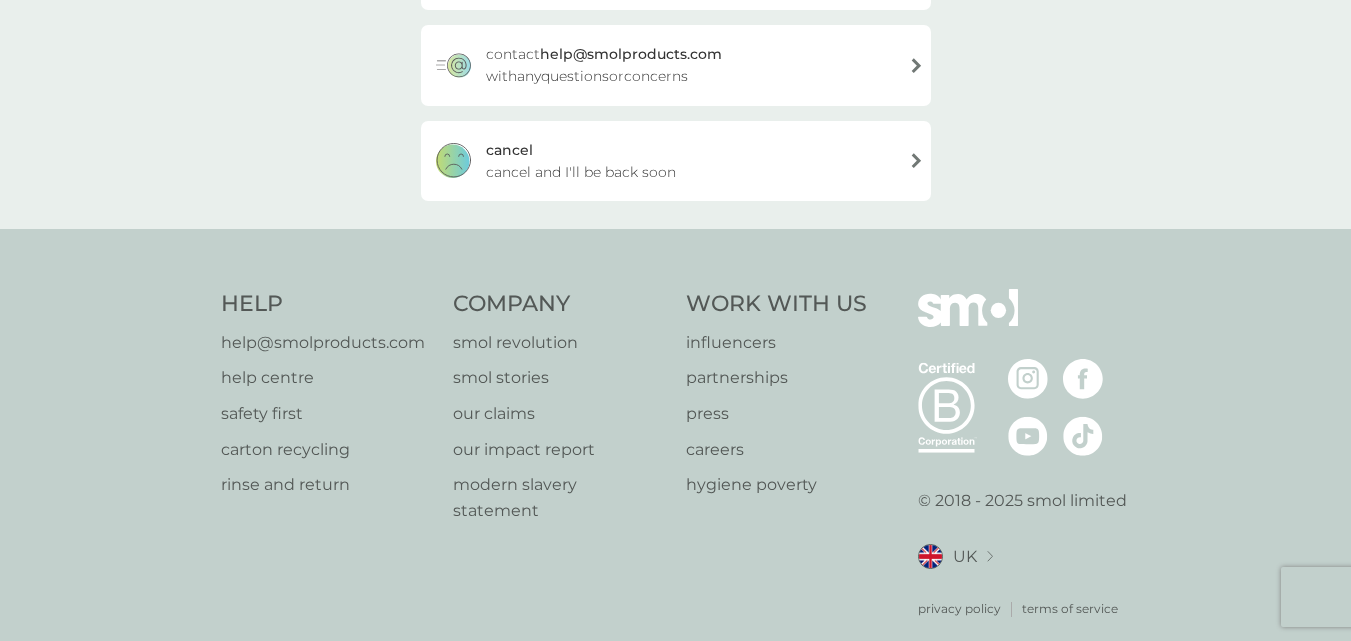 click on "cancel and I'll be back soon" at bounding box center (581, 172) 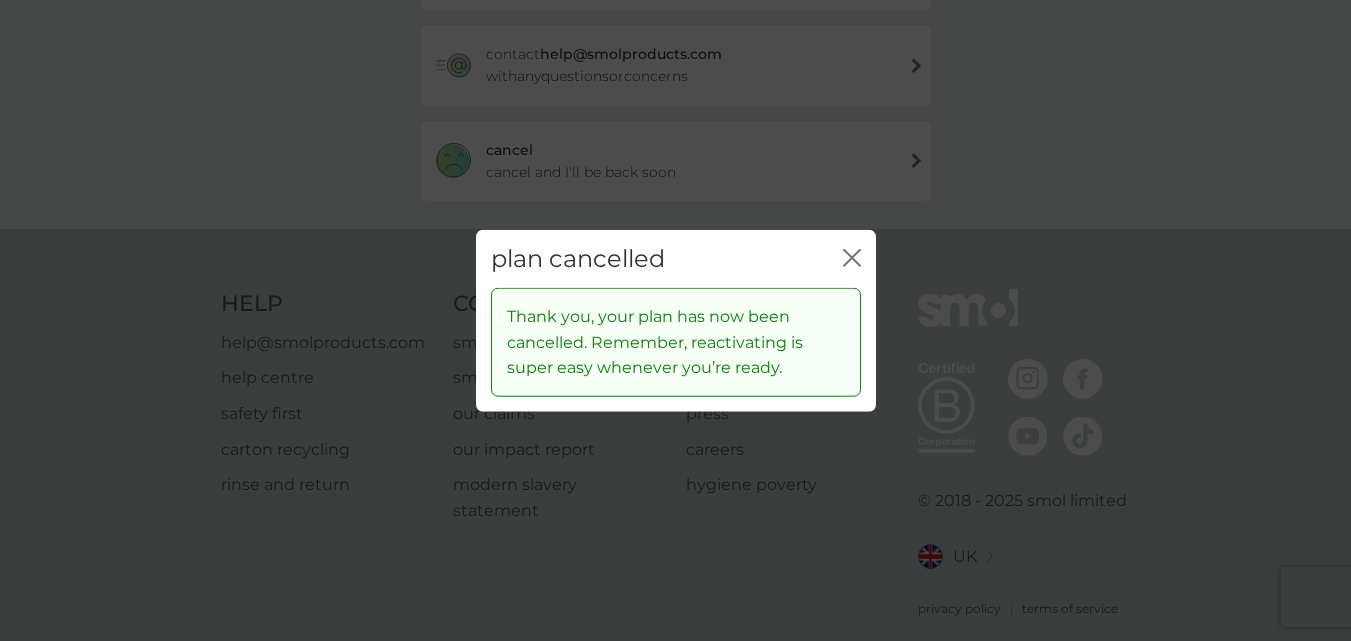 click on "plan cancelled close" at bounding box center (676, 258) 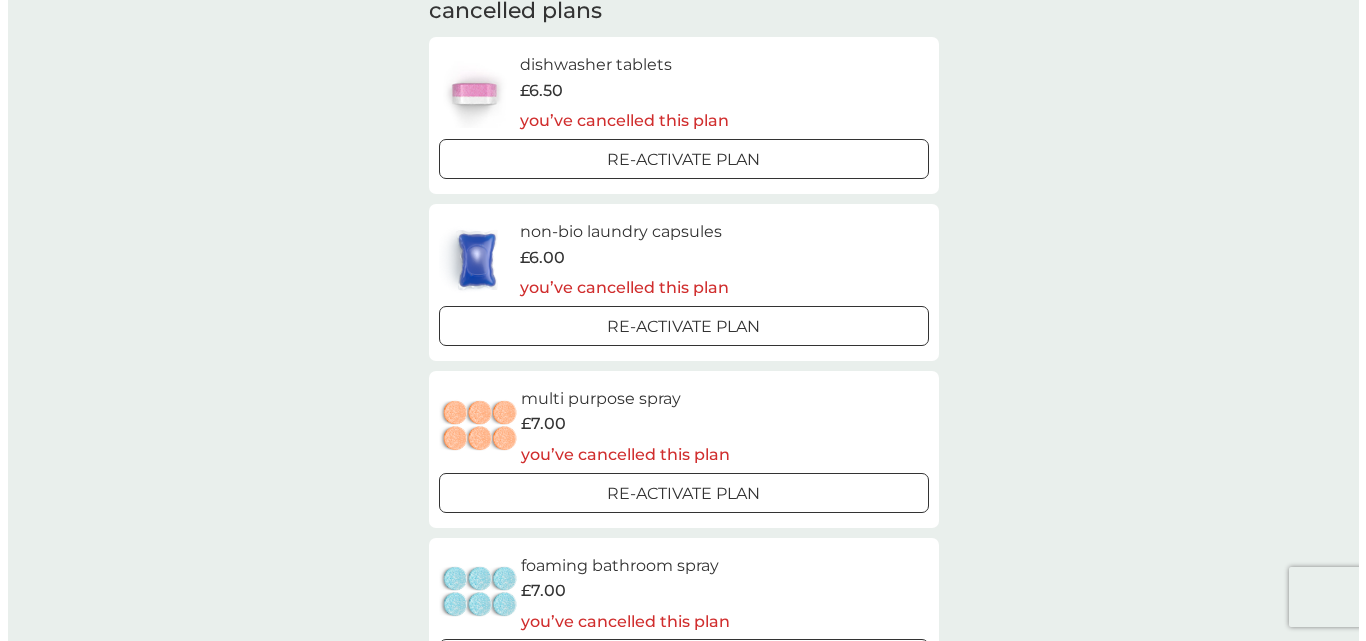 scroll, scrollTop: 0, scrollLeft: 0, axis: both 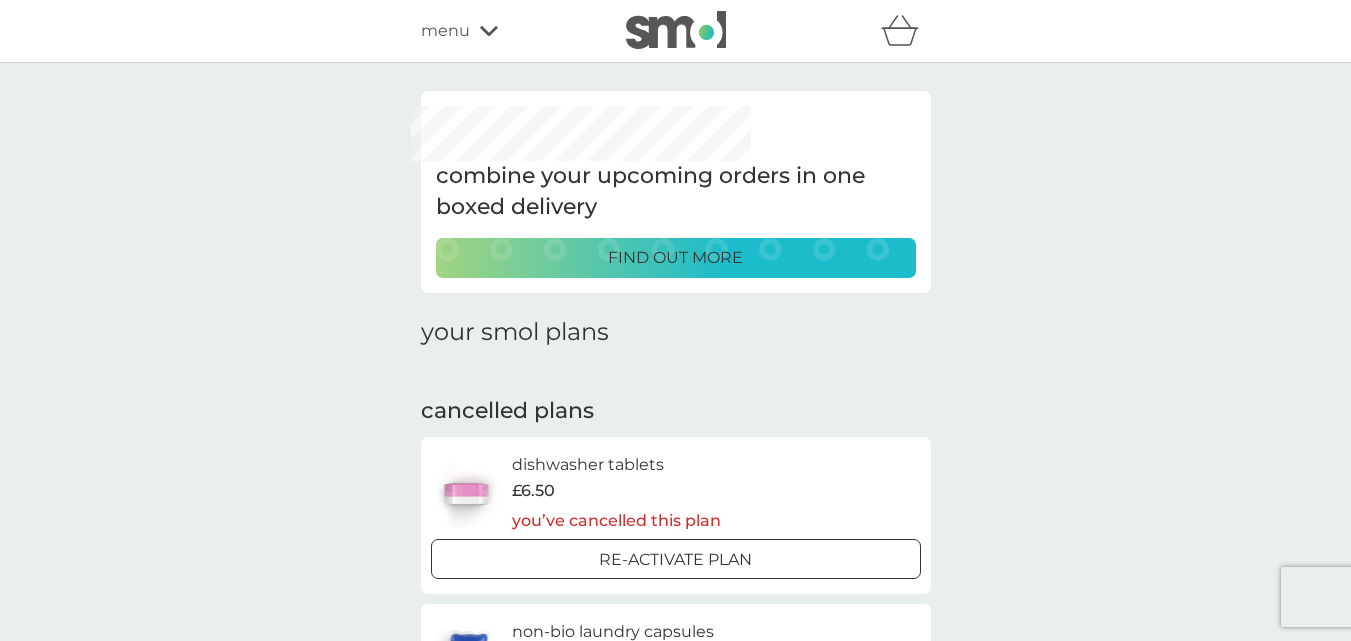 click 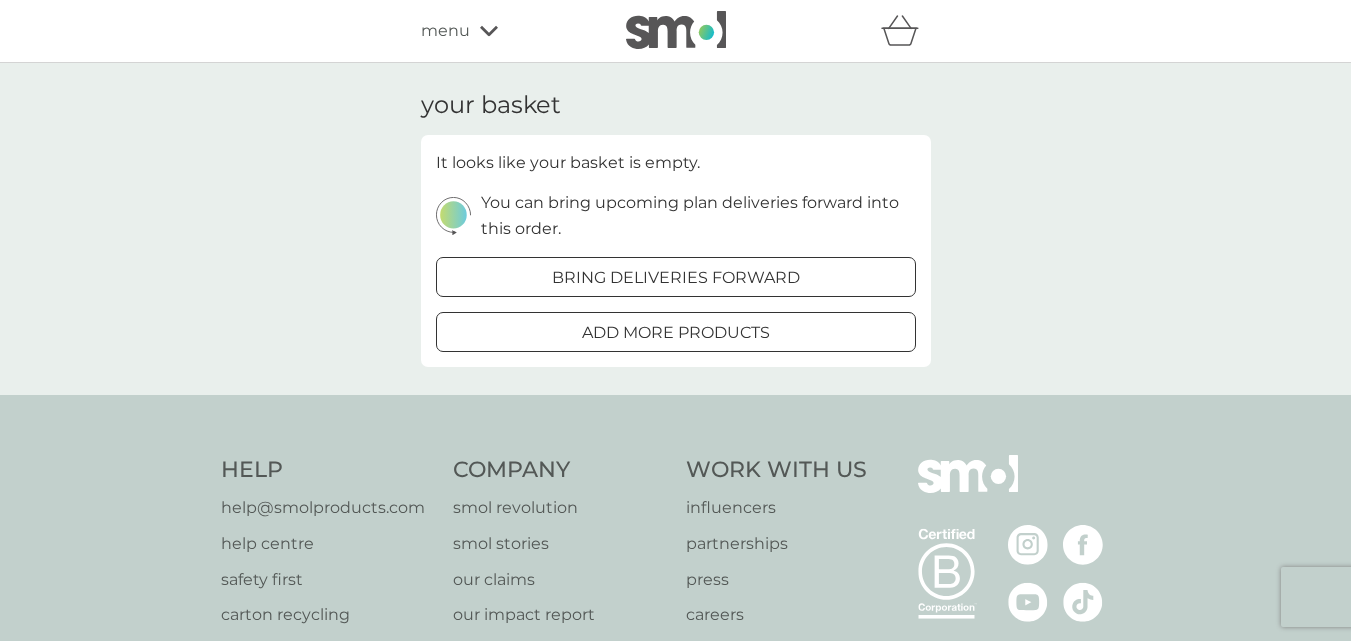 click on "your basket It looks like your basket is empty. You can bring upcoming plan deliveries forward into this order. bring deliveries forward add more products" at bounding box center (675, 229) 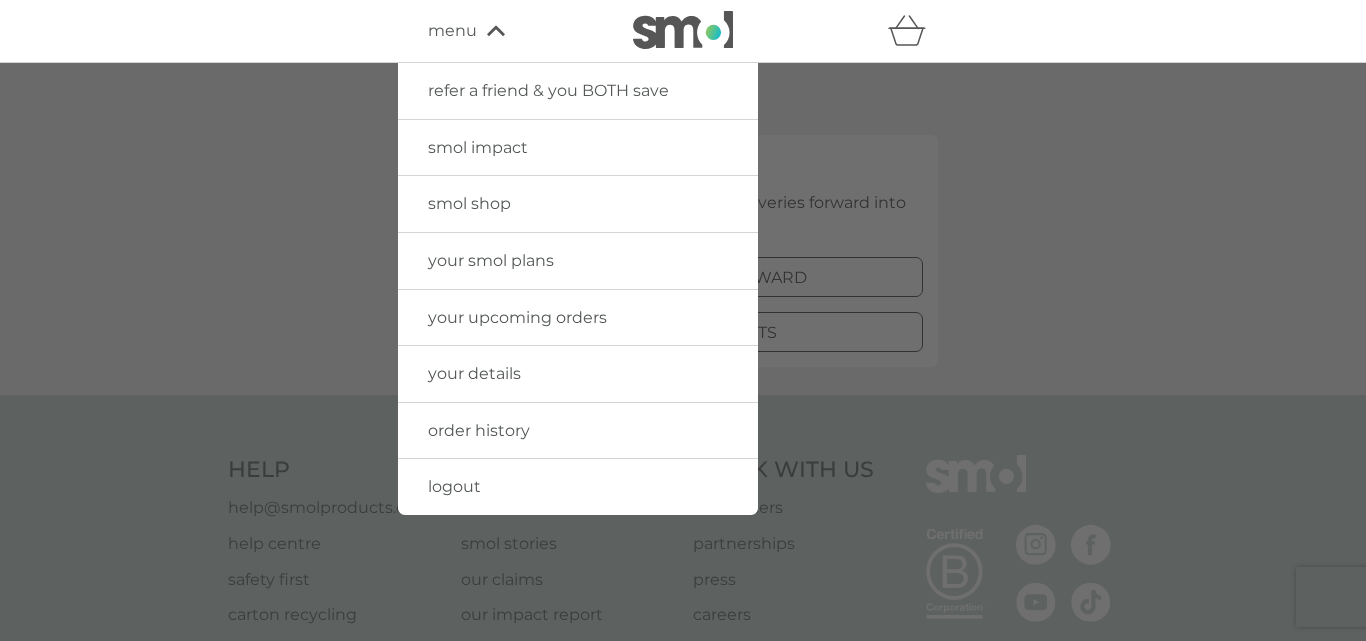 click on "logout" at bounding box center [454, 486] 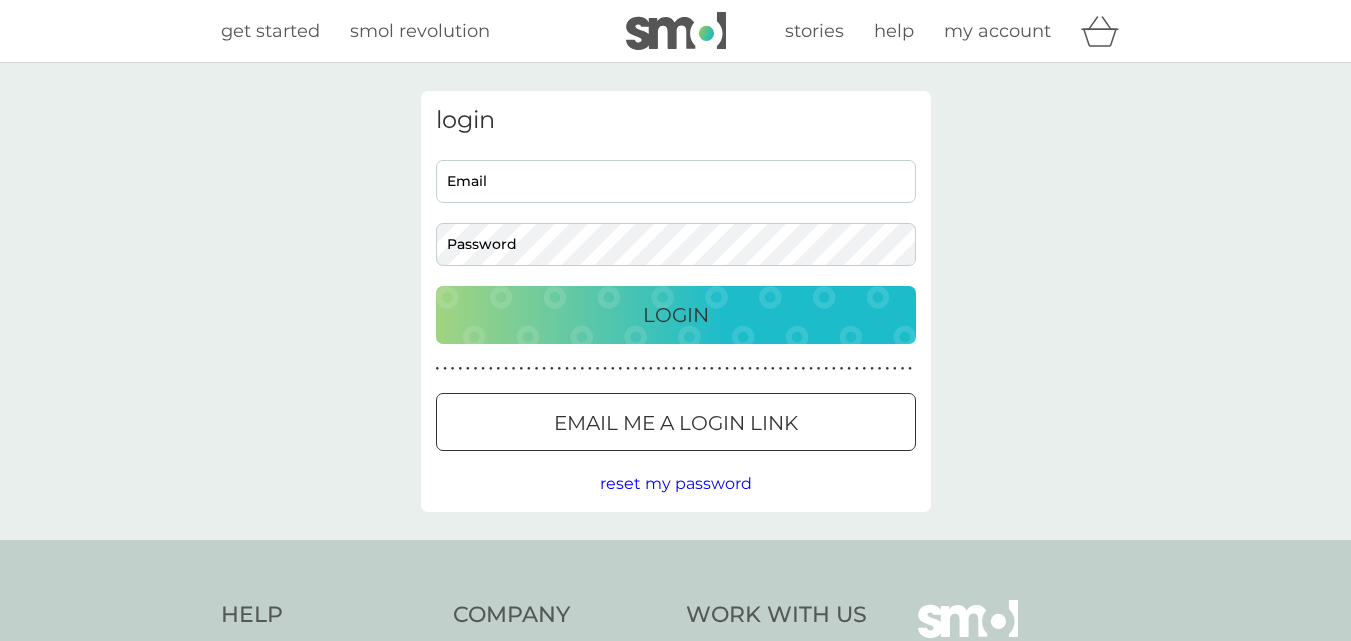 scroll, scrollTop: 0, scrollLeft: 0, axis: both 